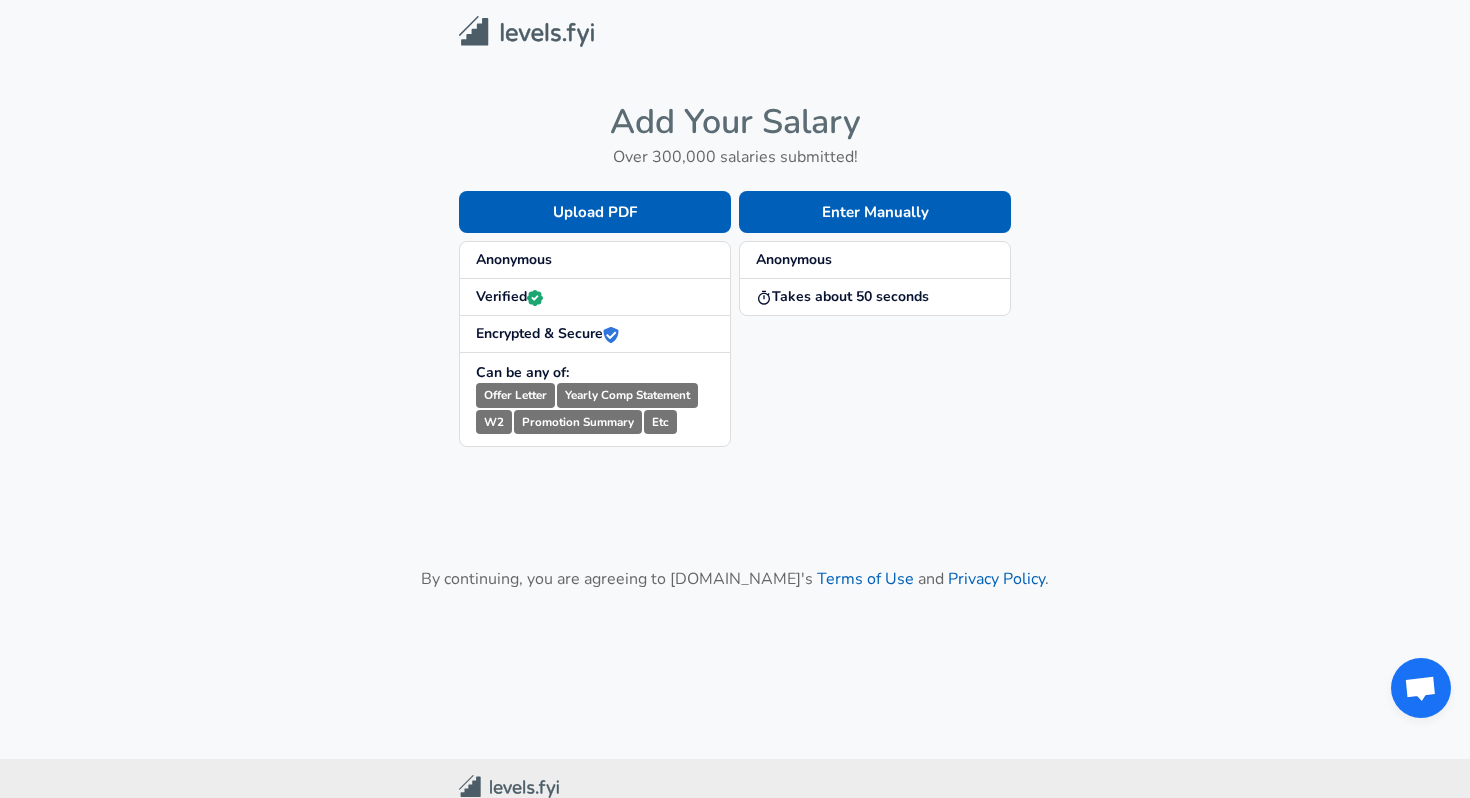scroll, scrollTop: 0, scrollLeft: 0, axis: both 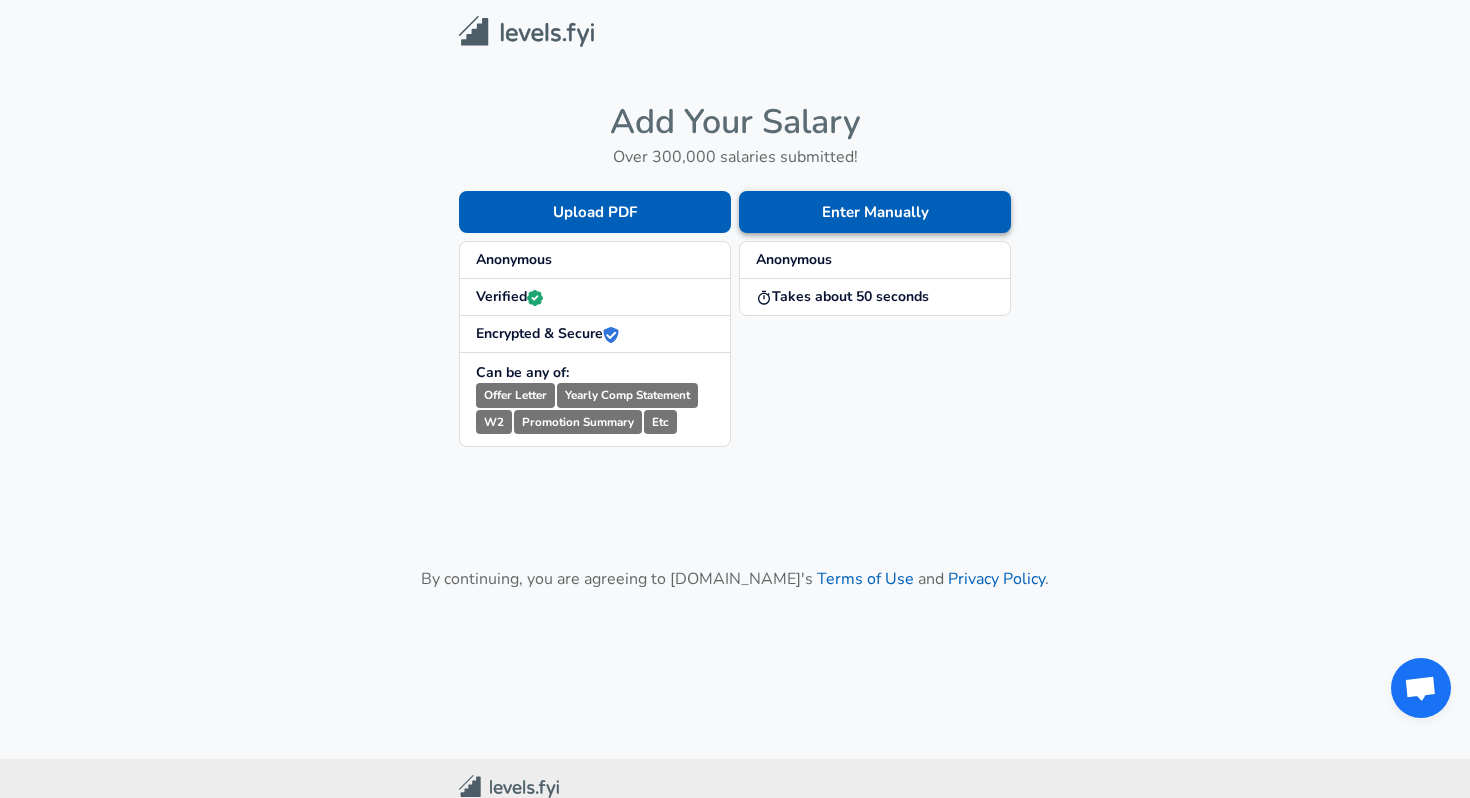 click on "Enter Manually" at bounding box center (875, 212) 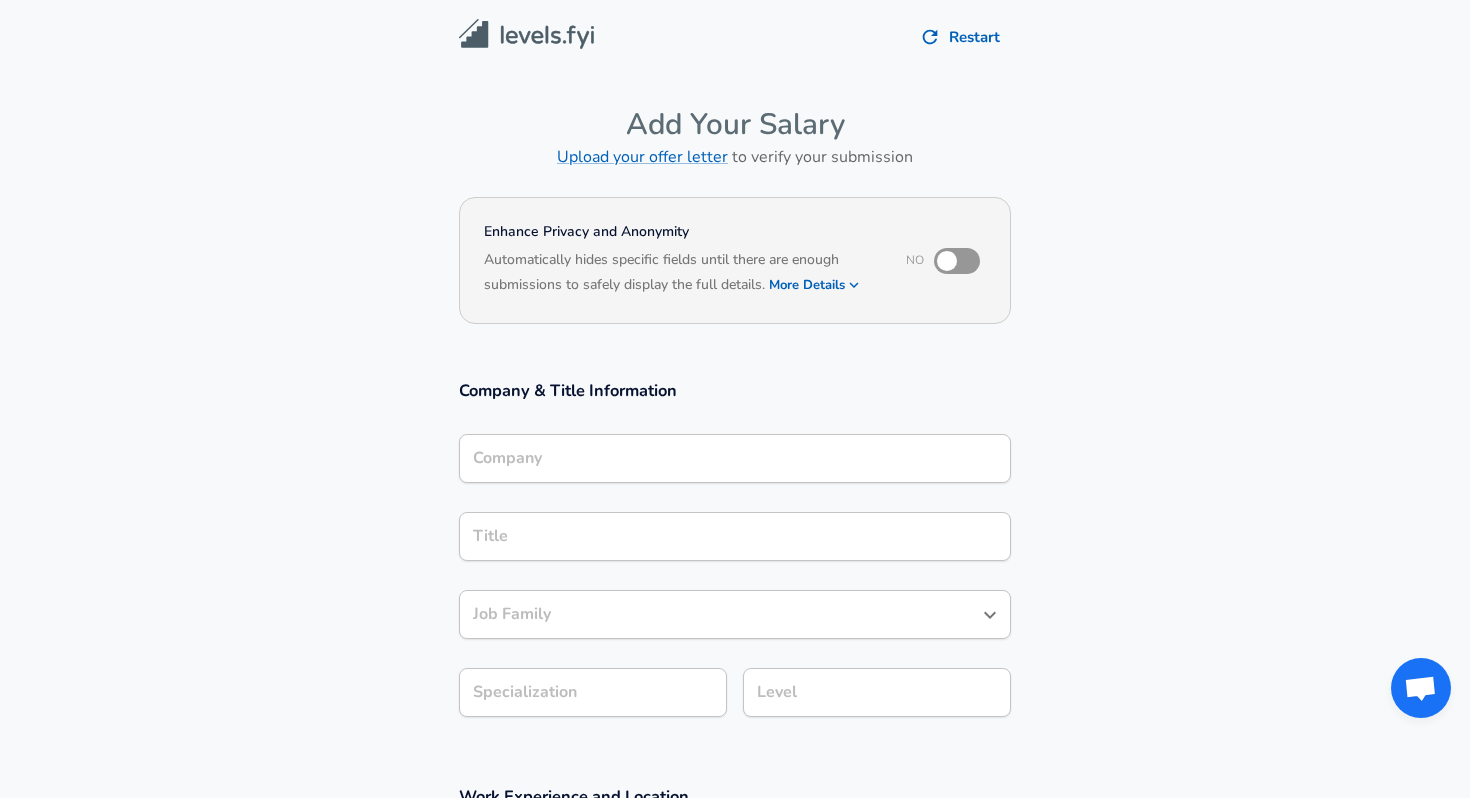 click on "Company" at bounding box center (735, 458) 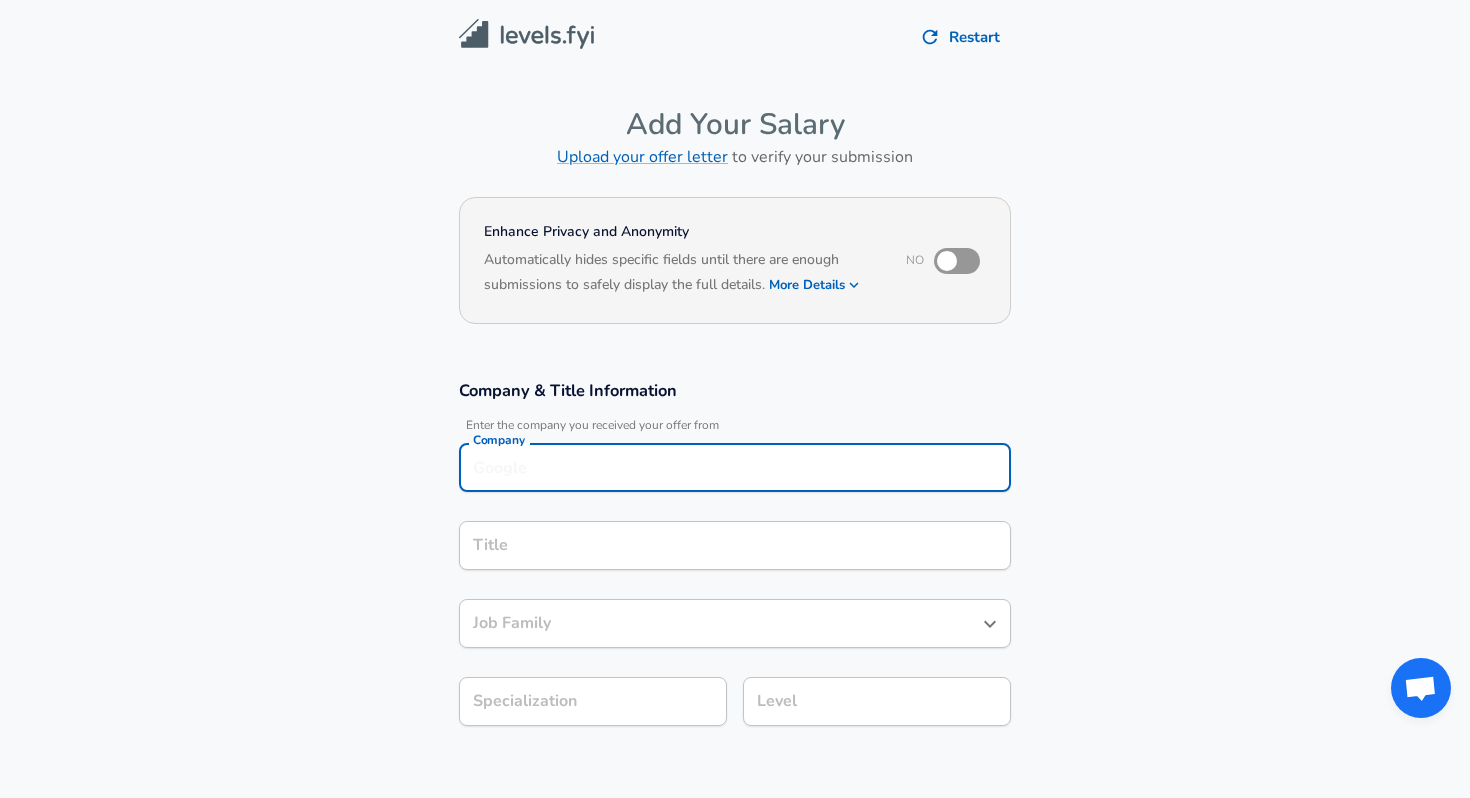 scroll, scrollTop: 20, scrollLeft: 0, axis: vertical 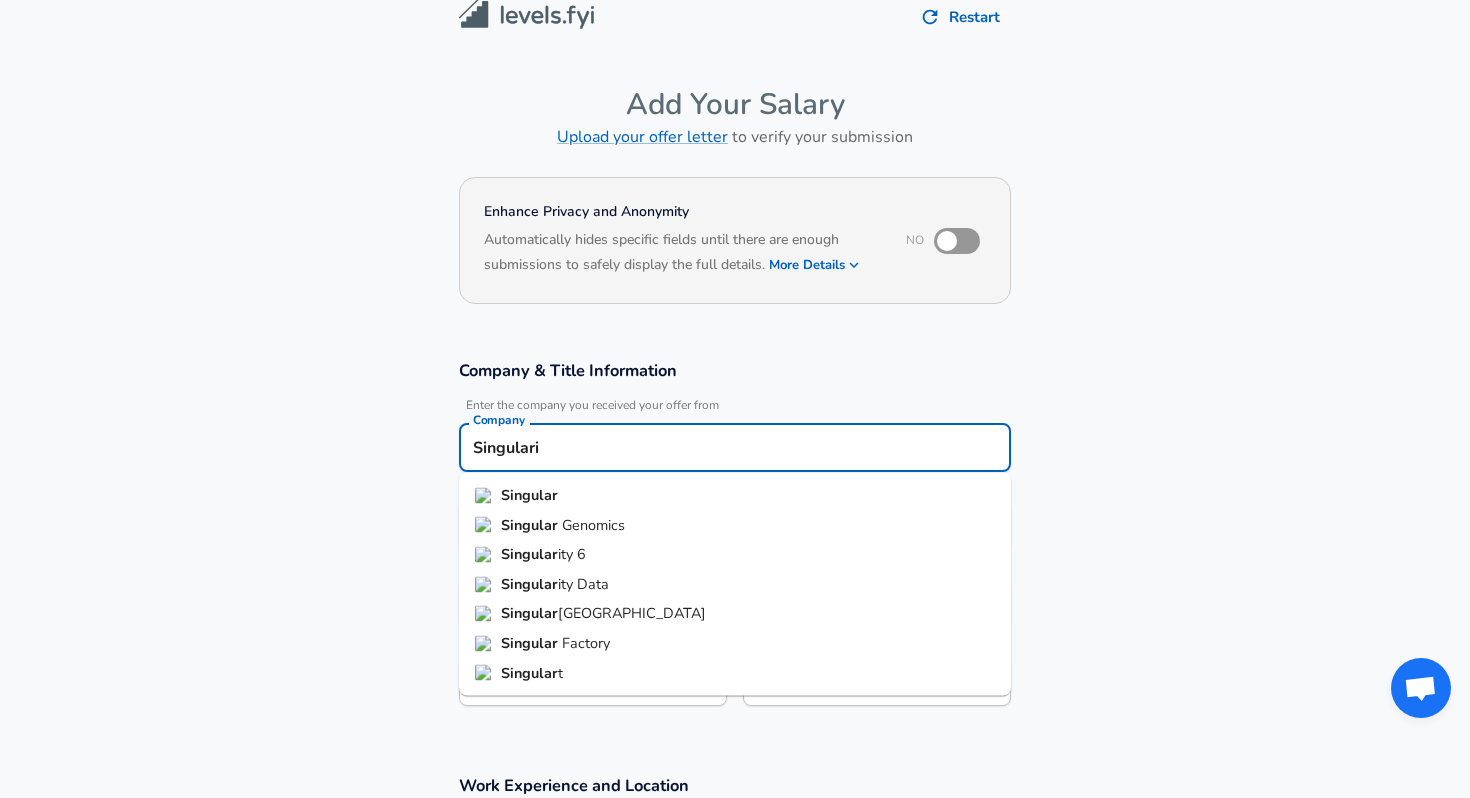type on "Singularis" 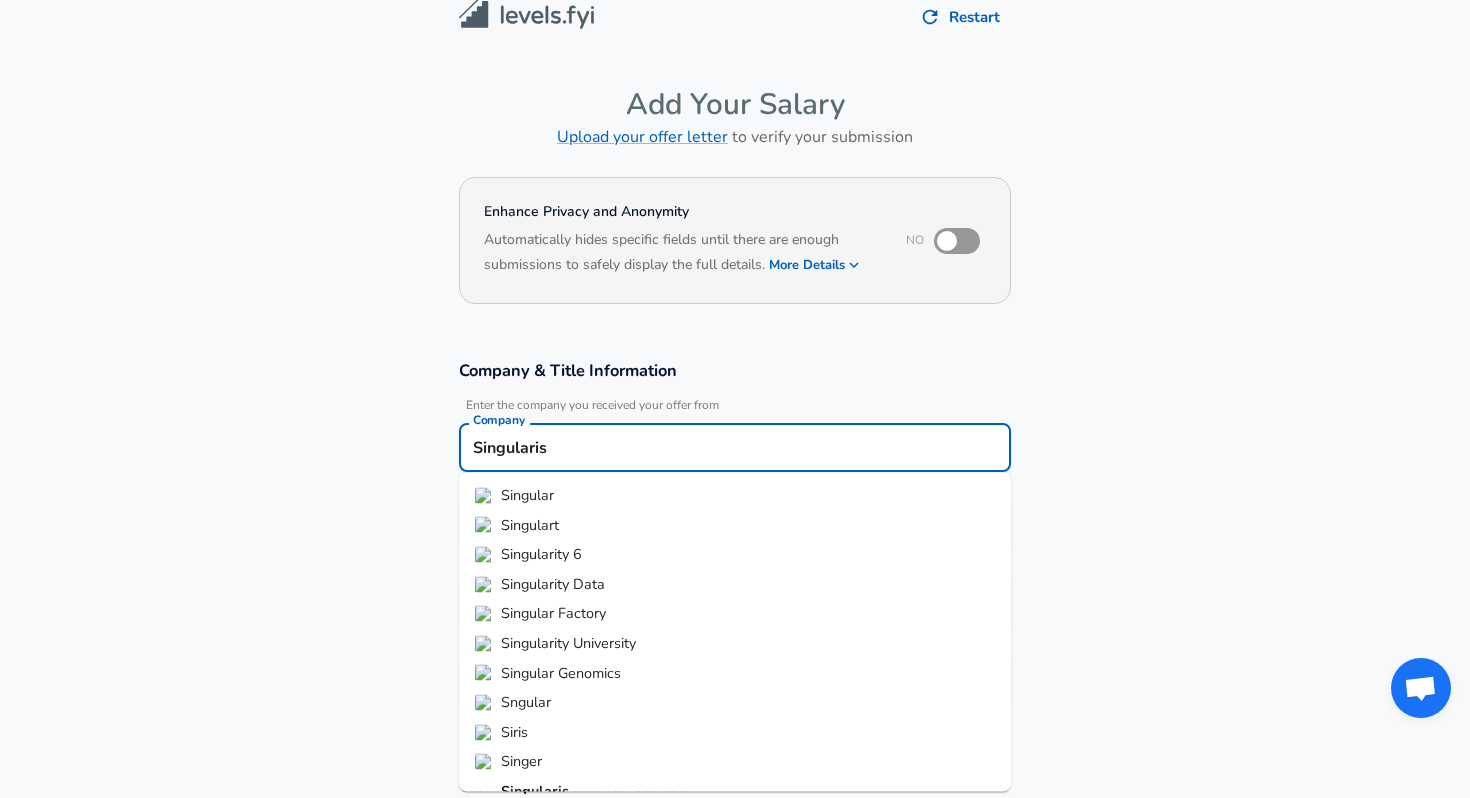 click on "Submit Salary" at bounding box center (739, 1049) 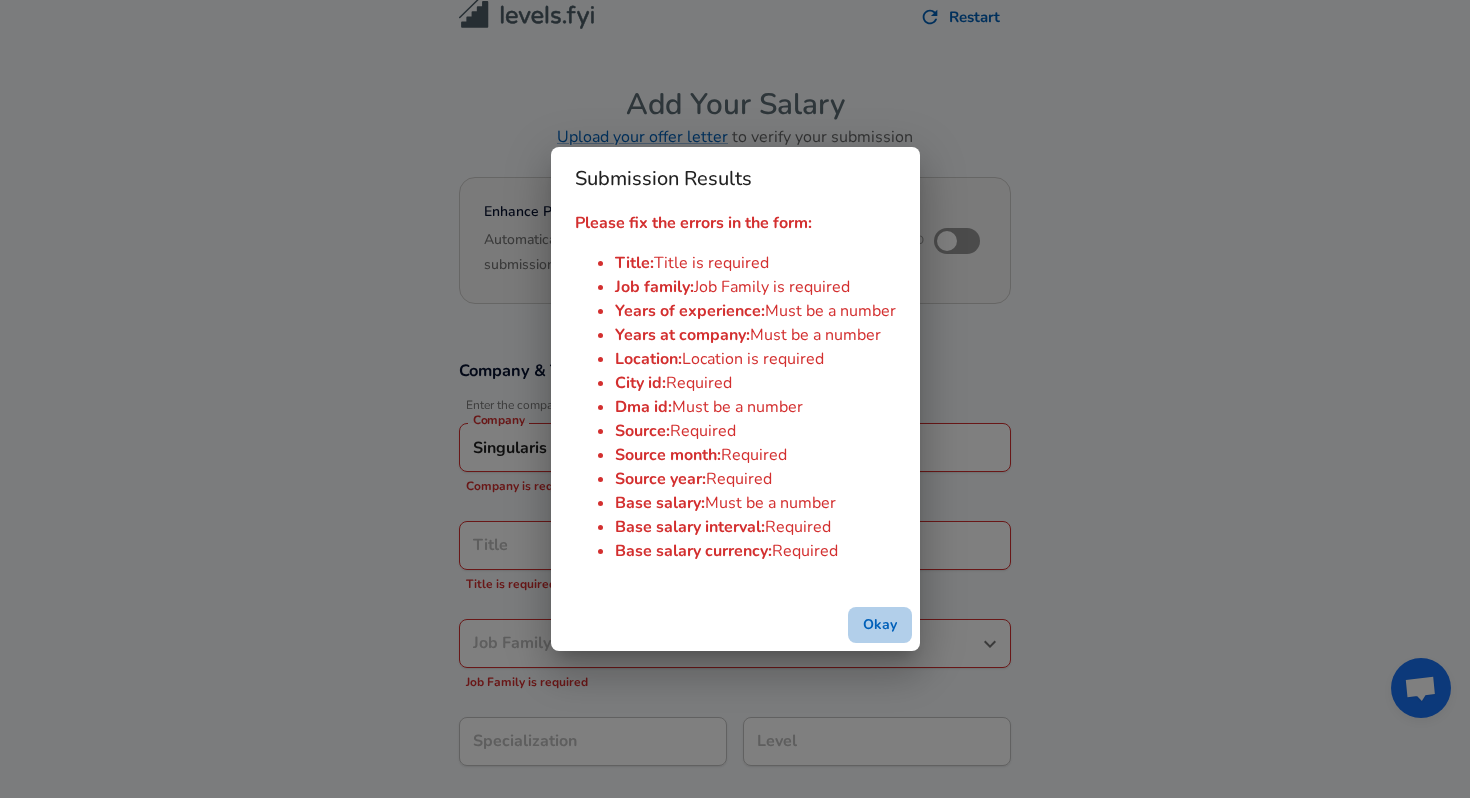 click on "Okay" at bounding box center [880, 625] 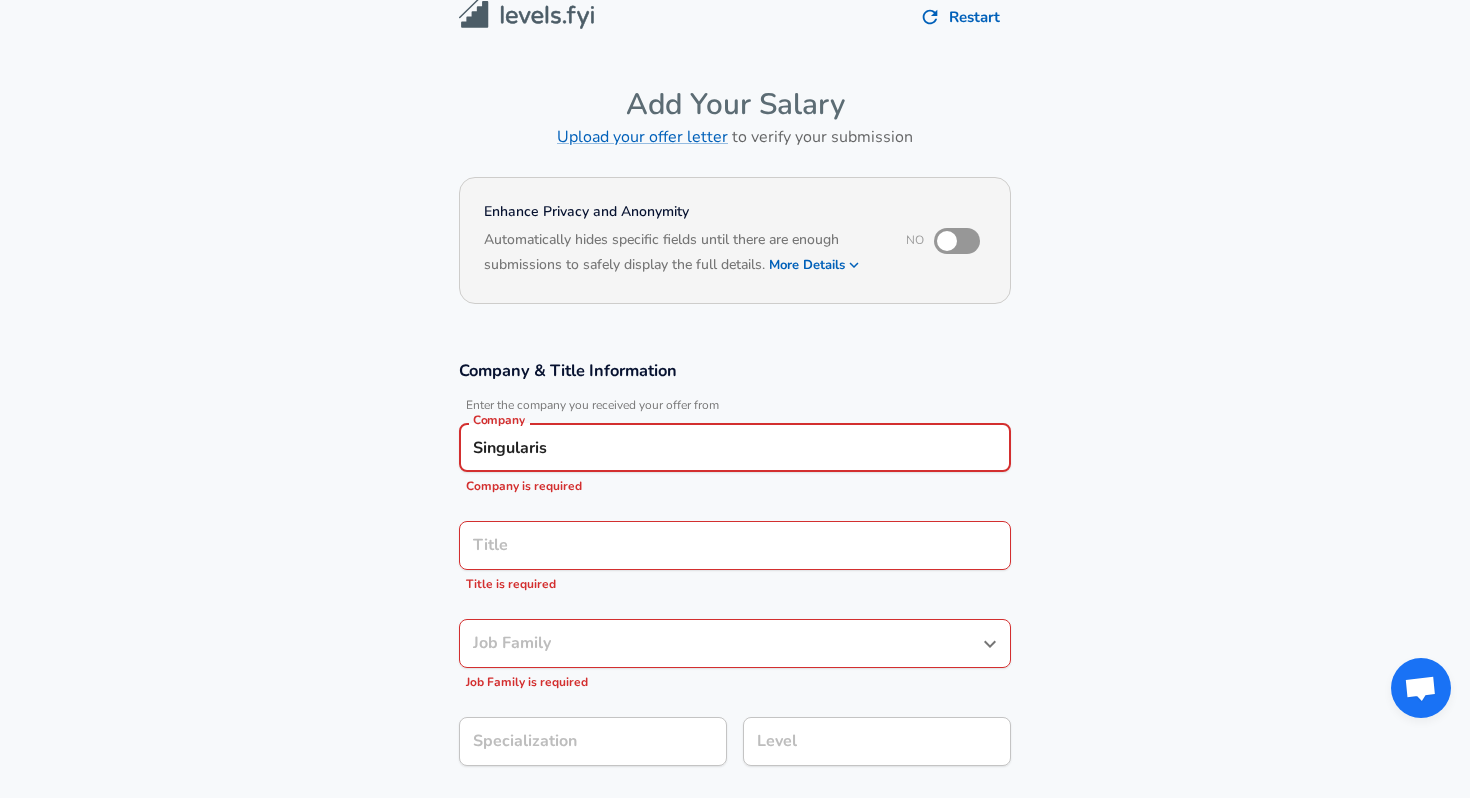 type on "Singularis" 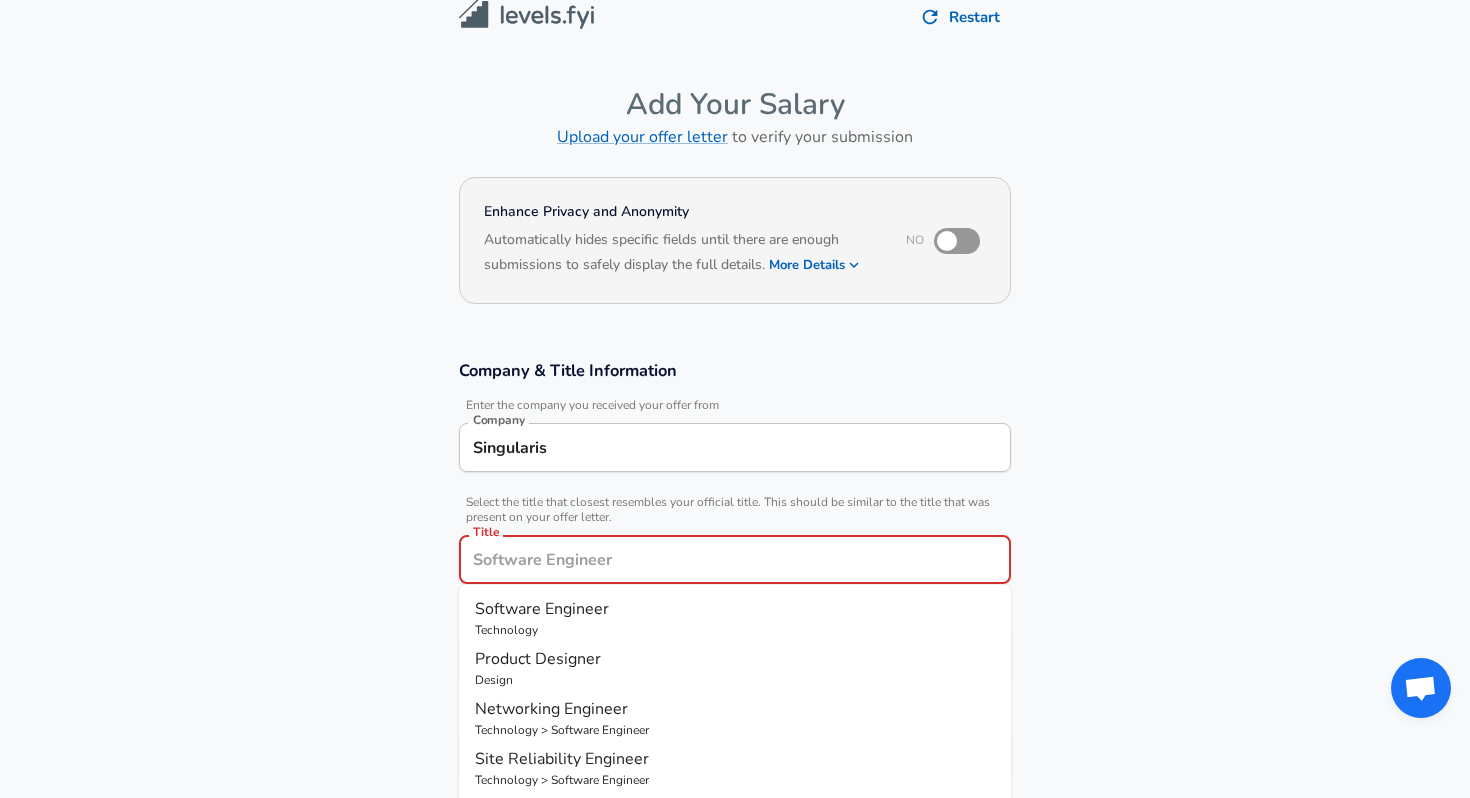 click on "Title" at bounding box center [735, 559] 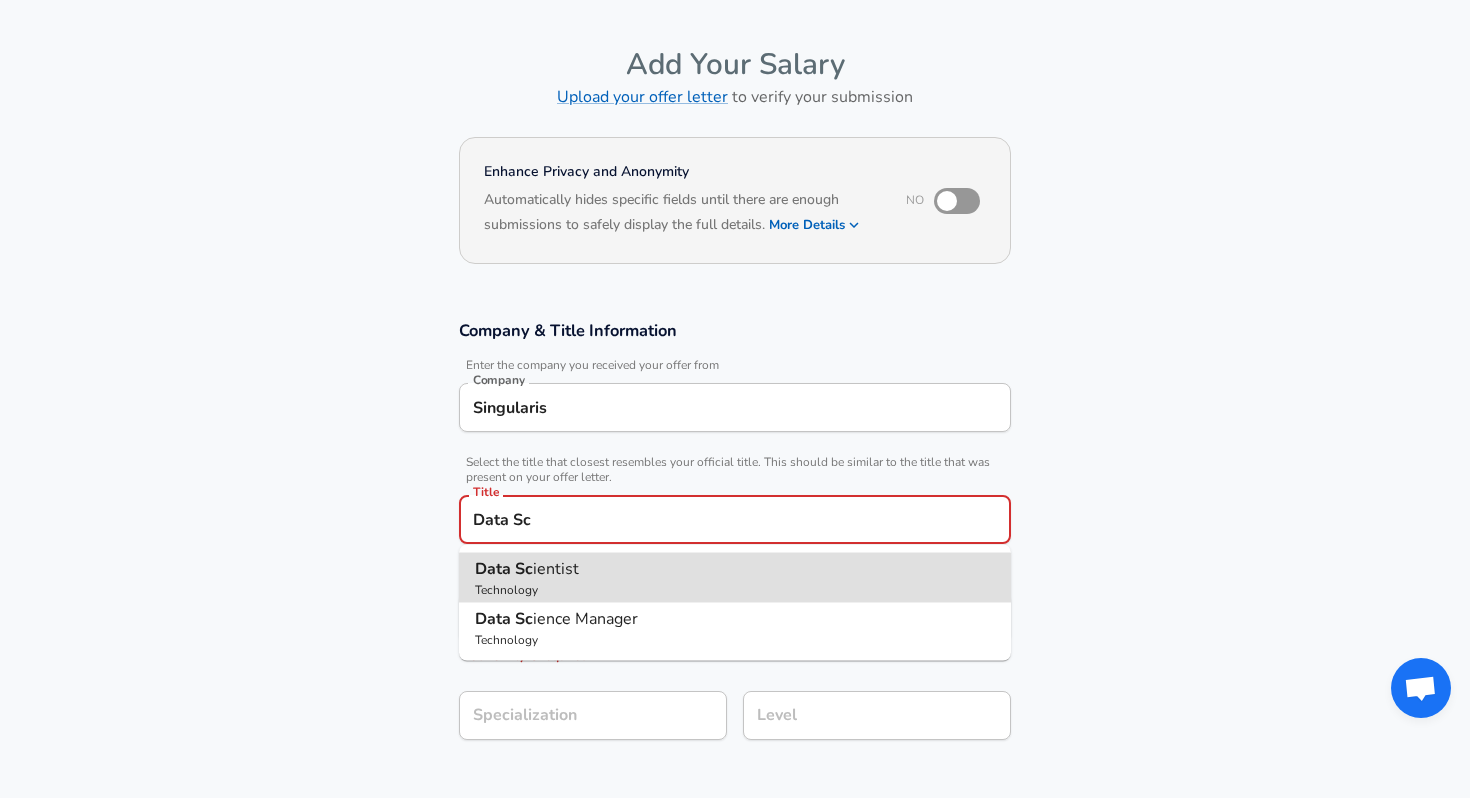 type on "Data Scientist" 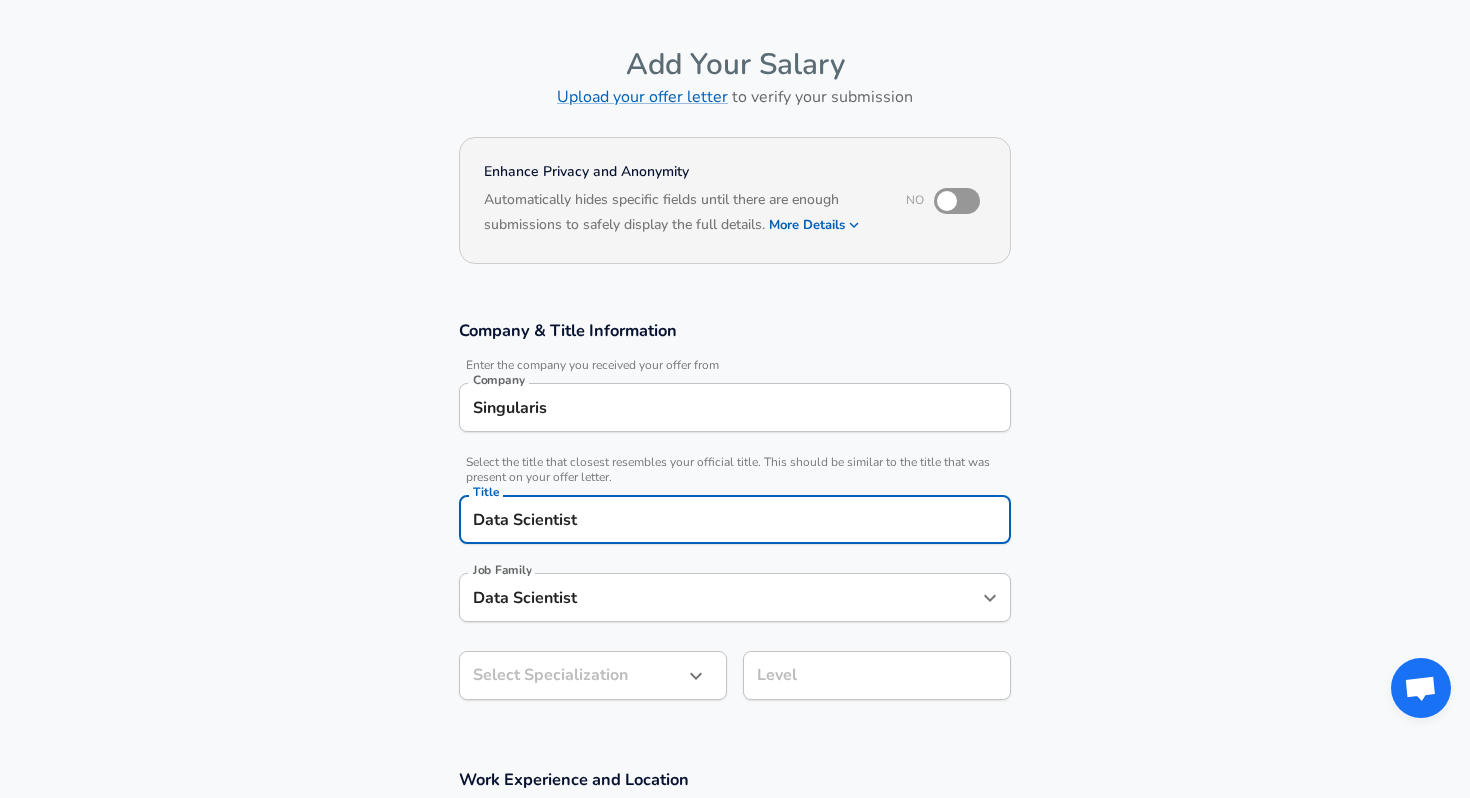 type on "Data Scientist" 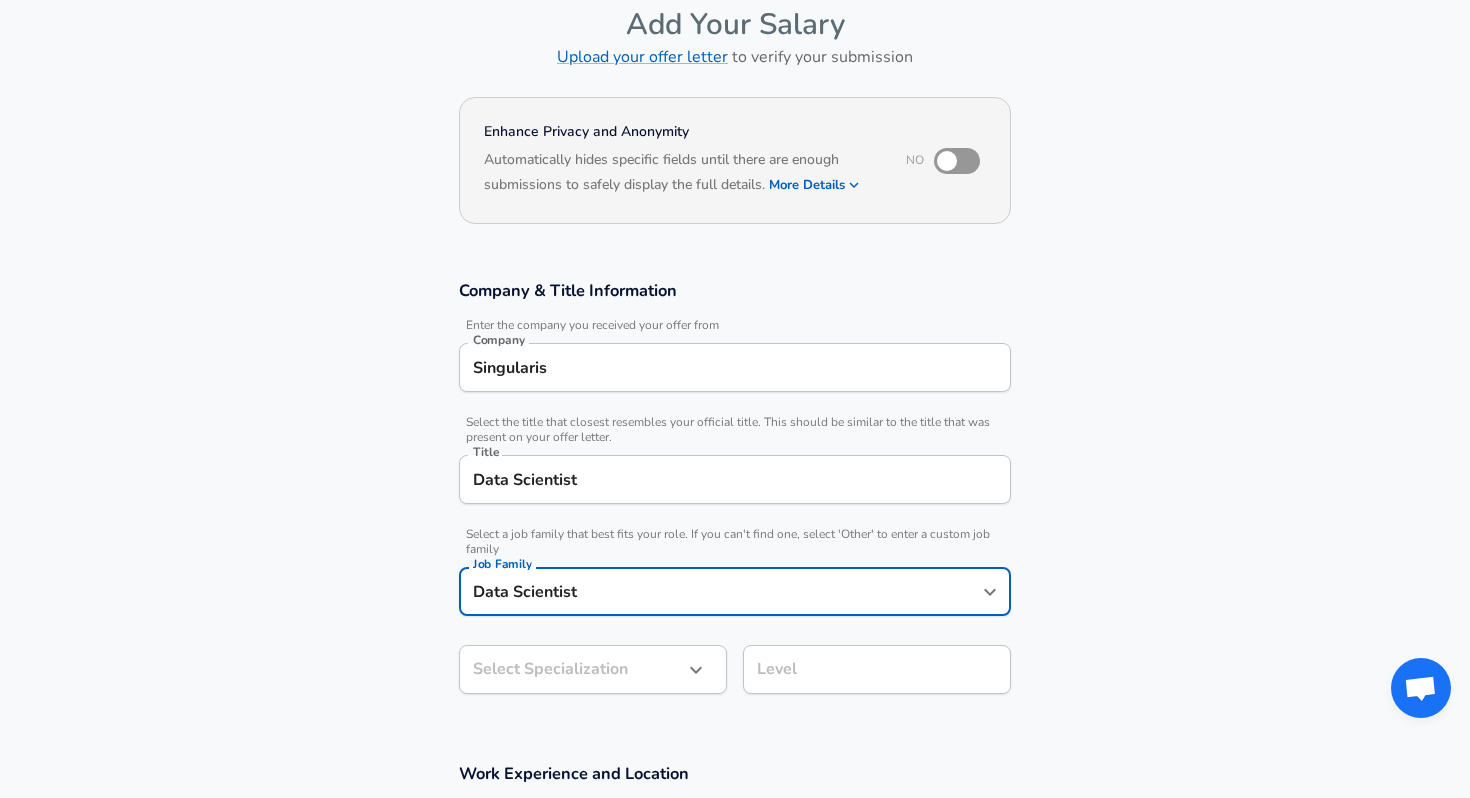 scroll, scrollTop: 160, scrollLeft: 0, axis: vertical 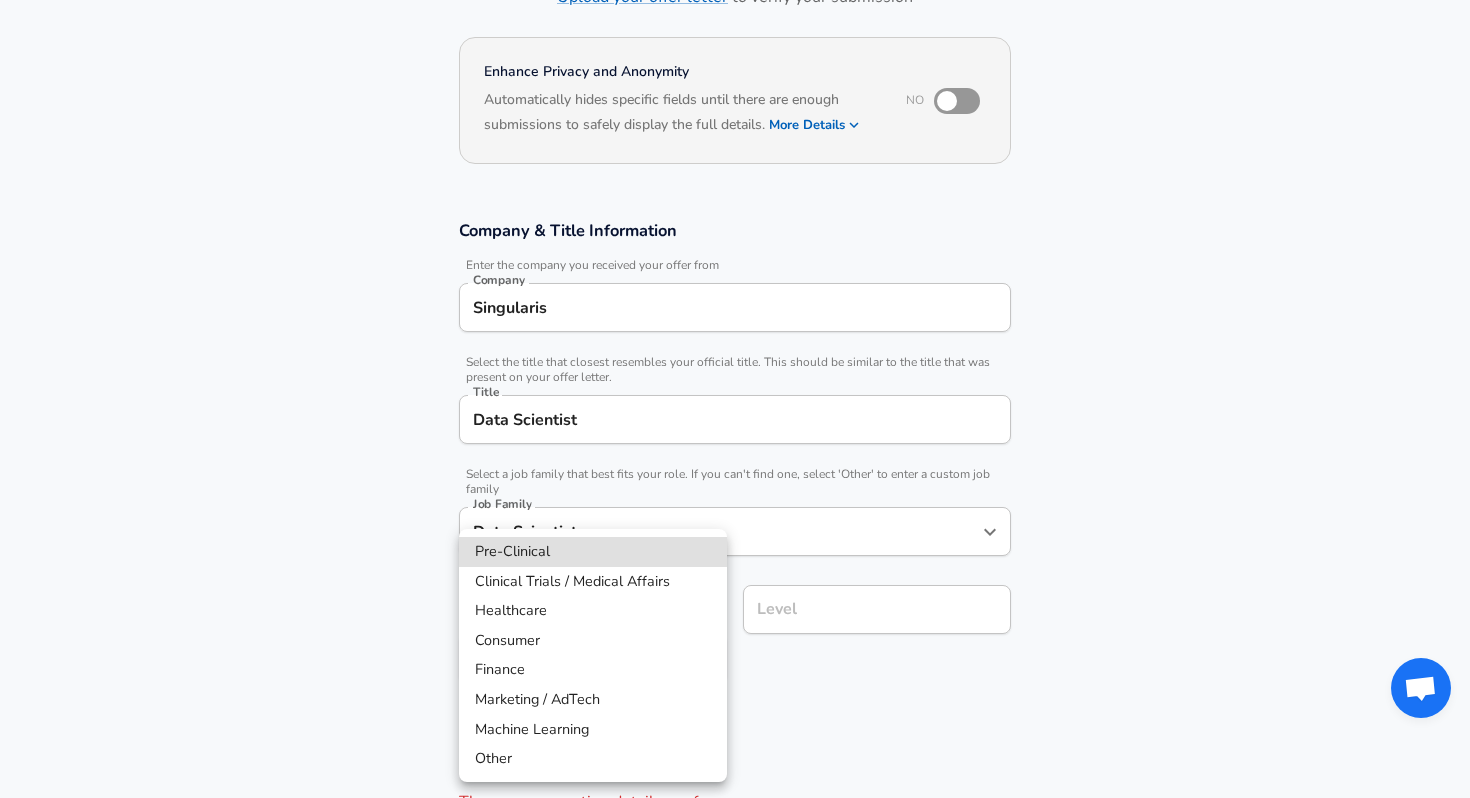 type 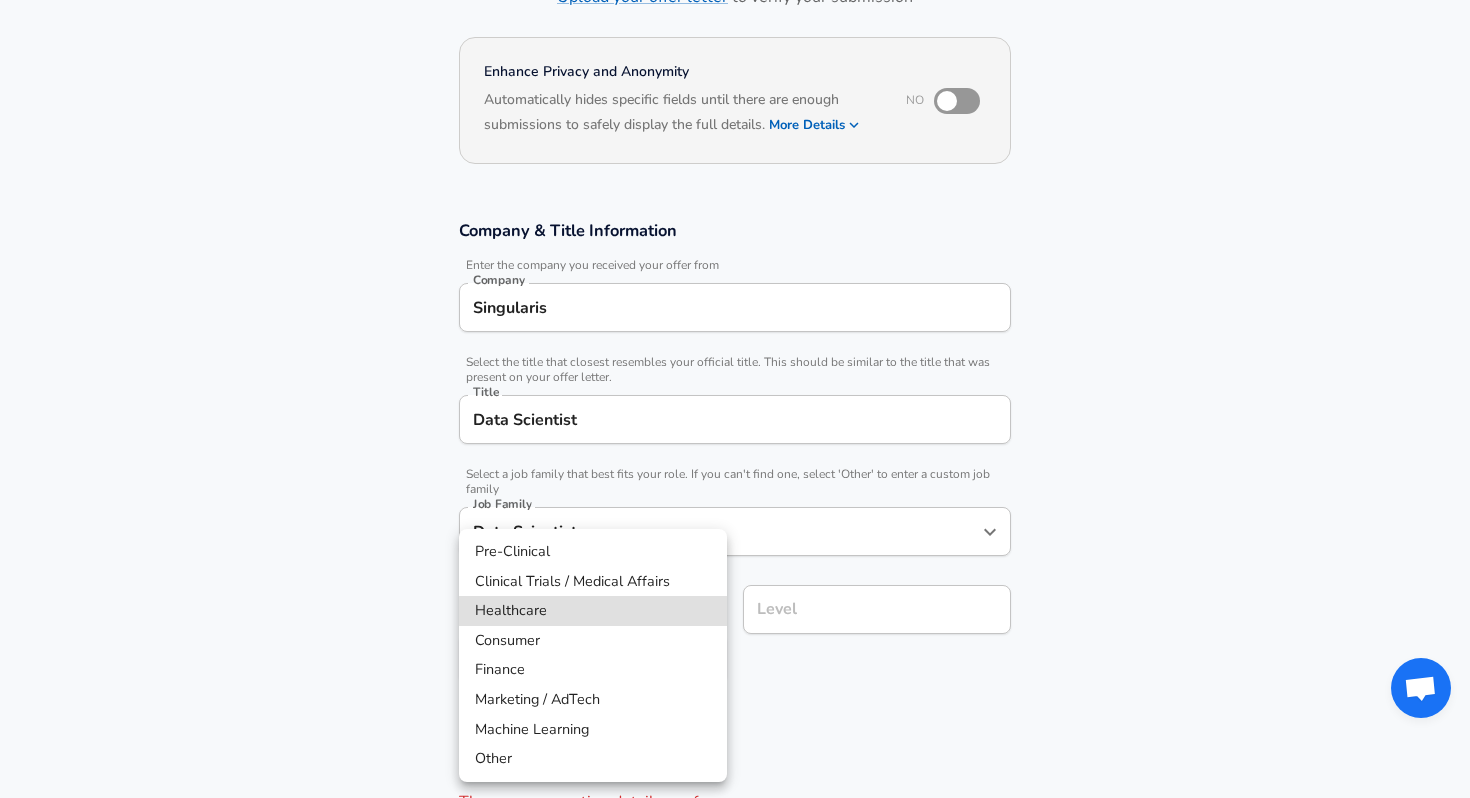 type 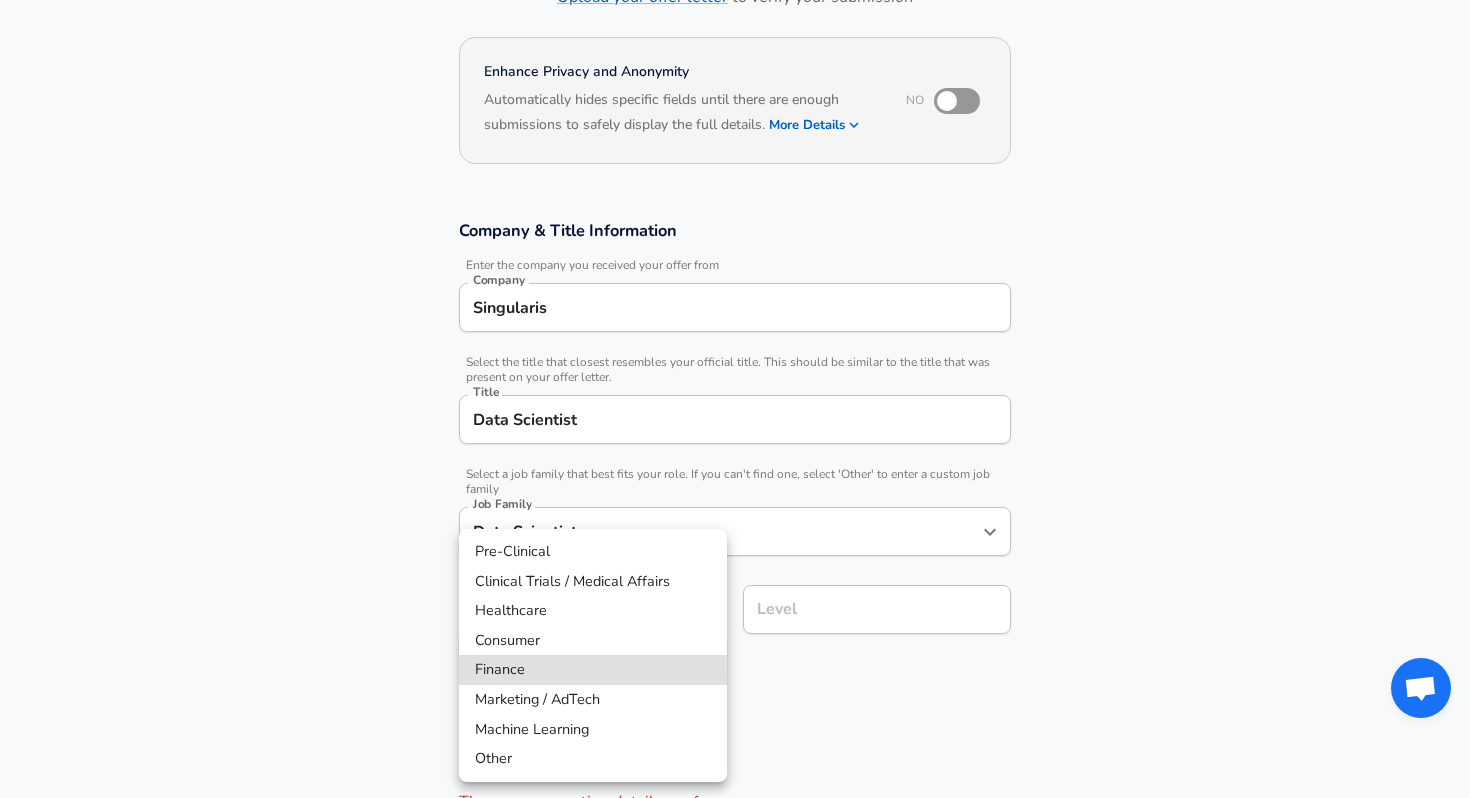 type 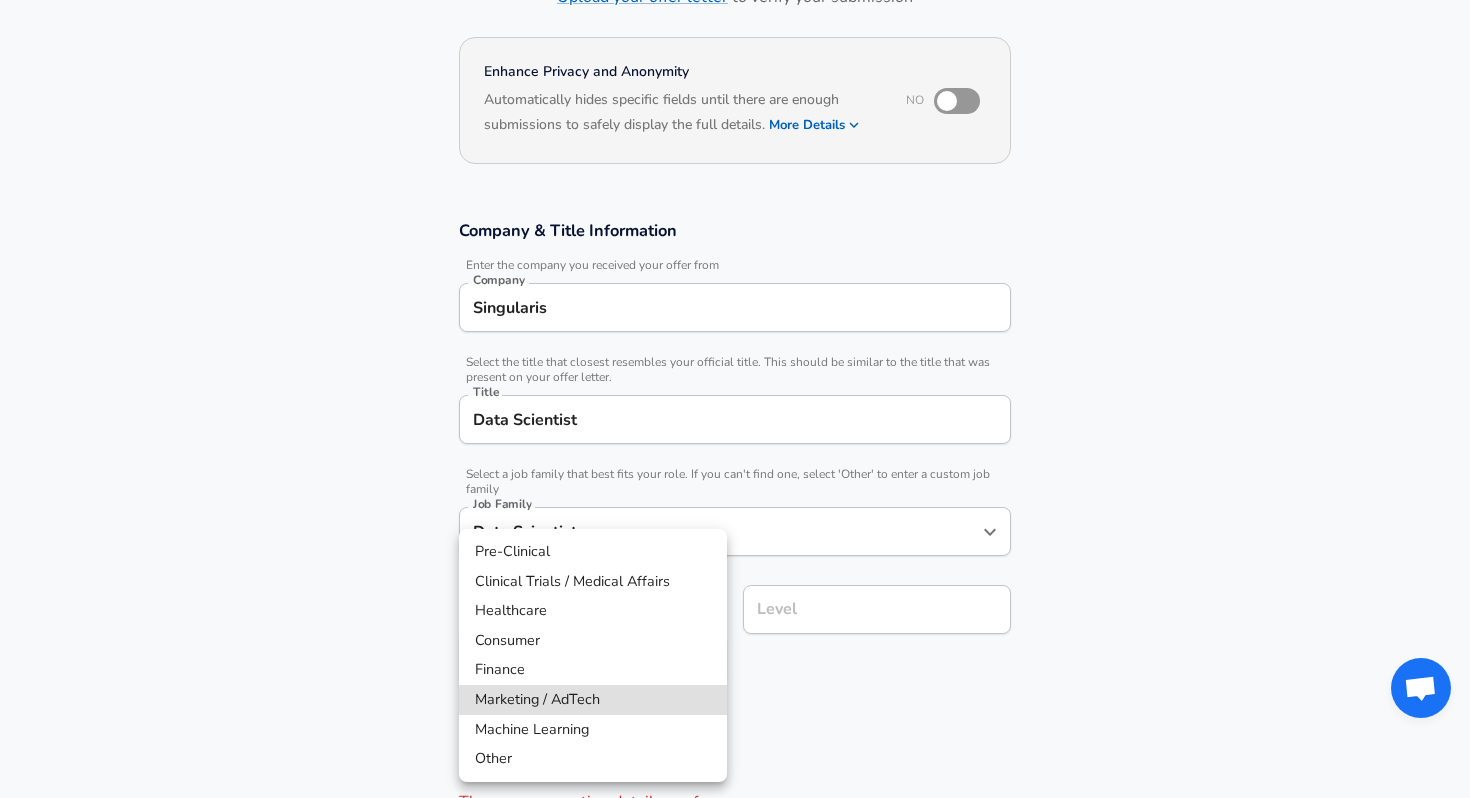 type 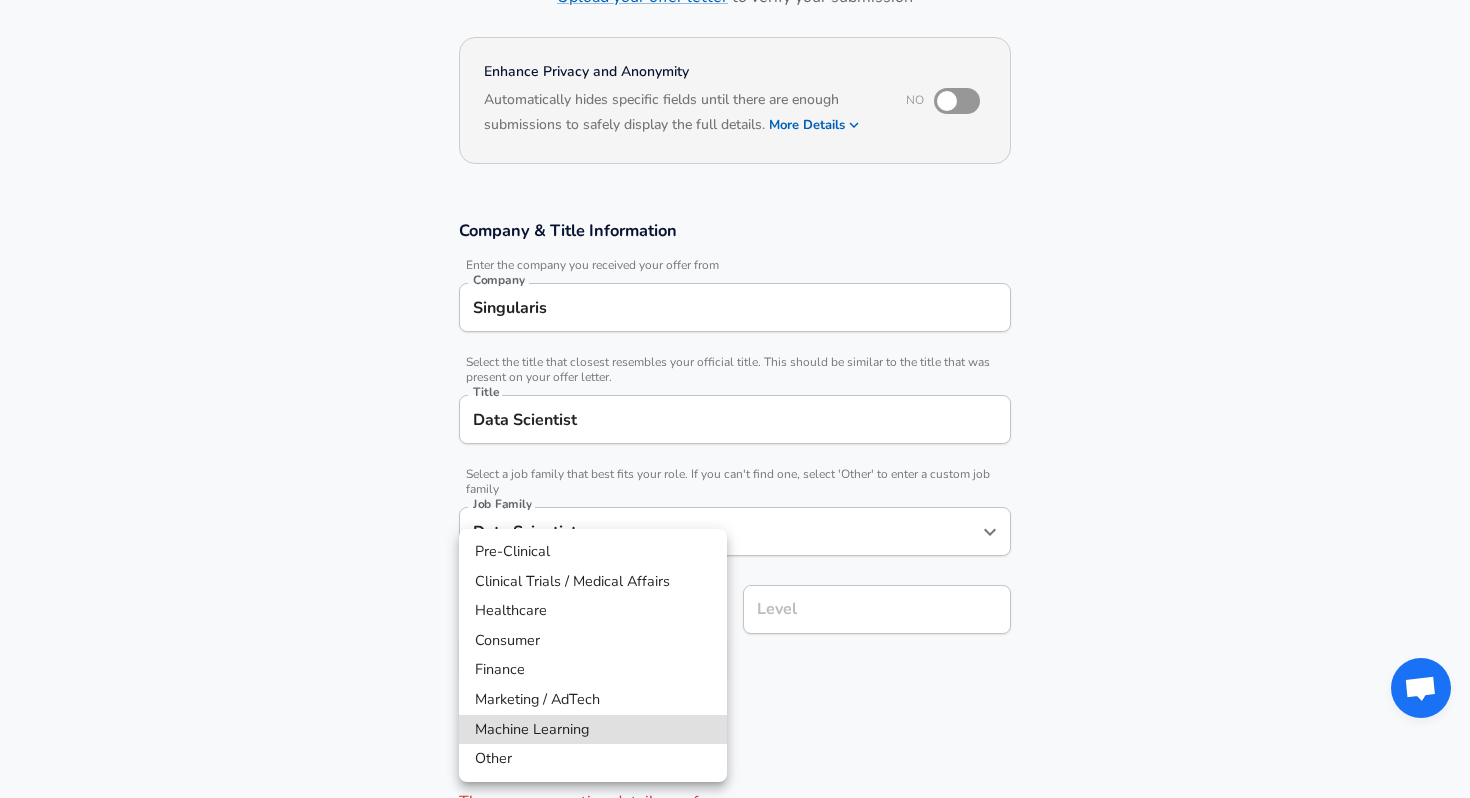type 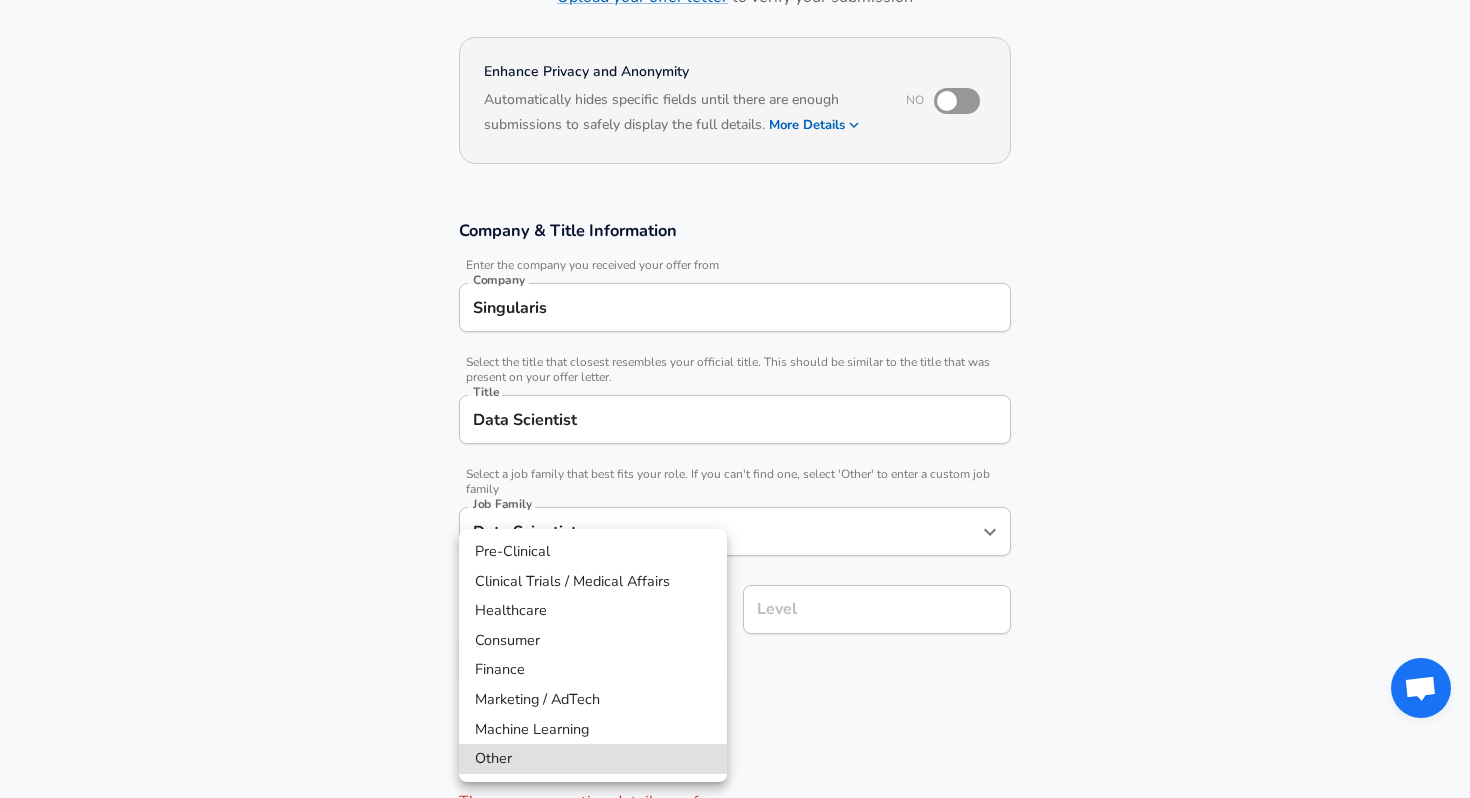 type on "Other" 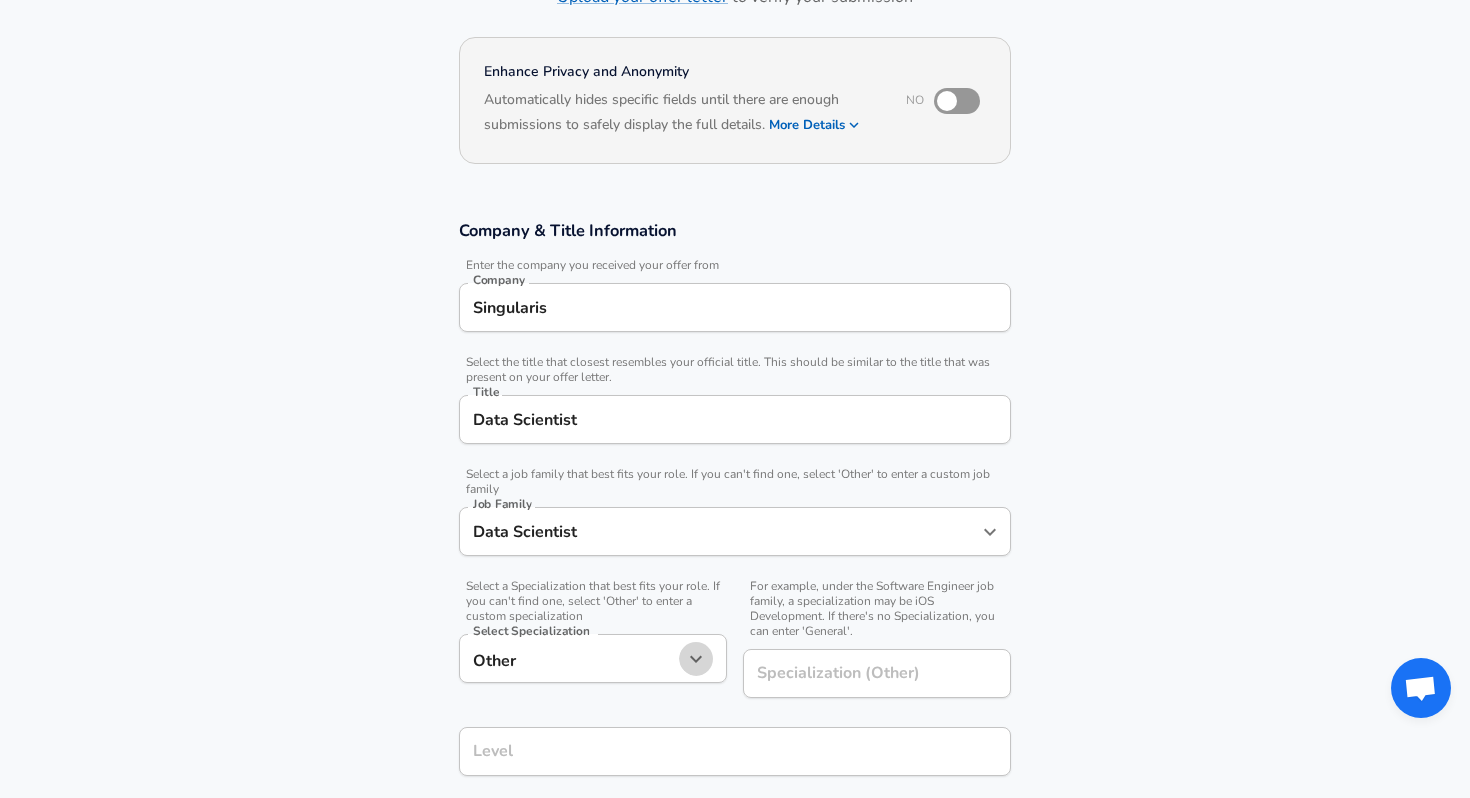type 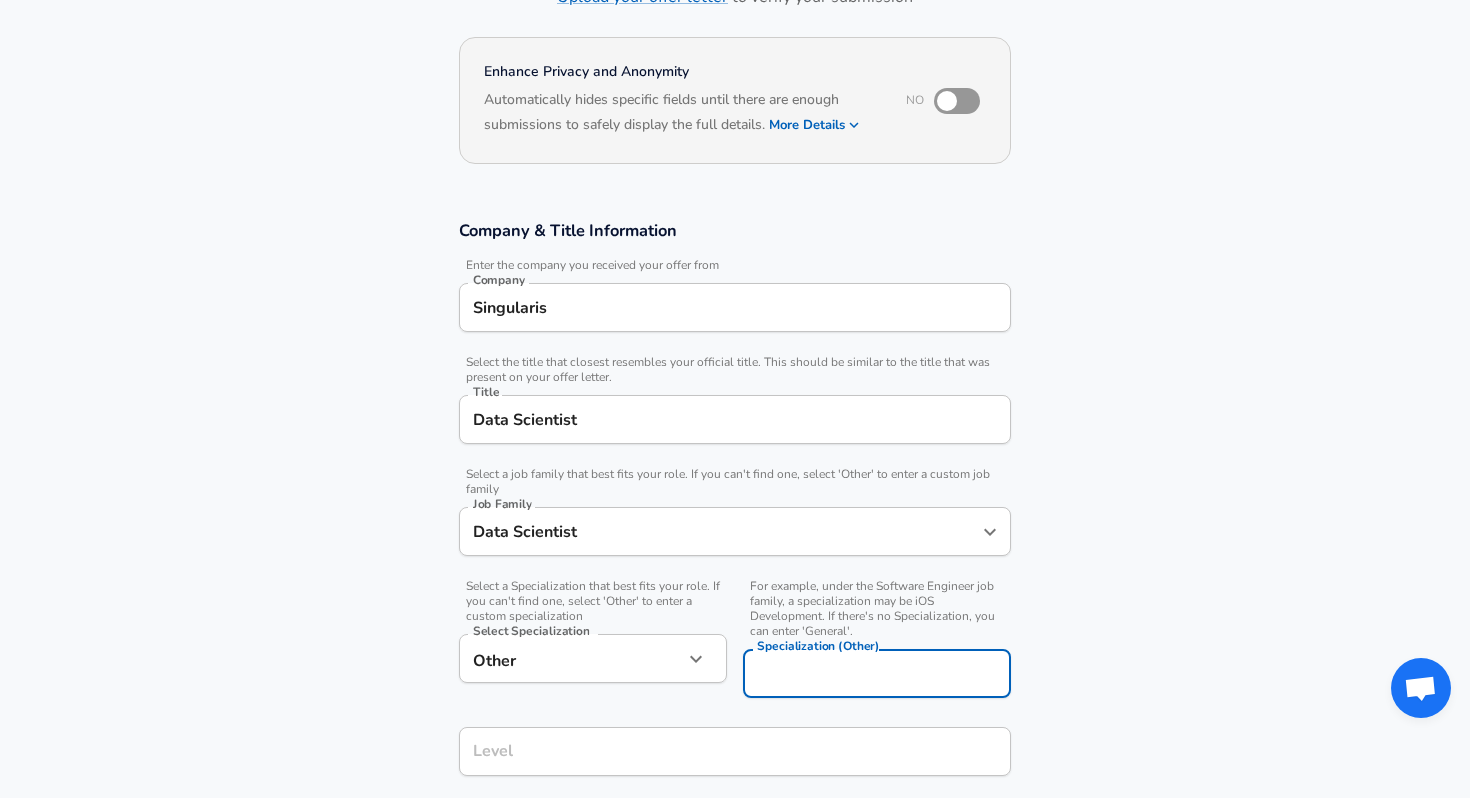 scroll, scrollTop: 200, scrollLeft: 0, axis: vertical 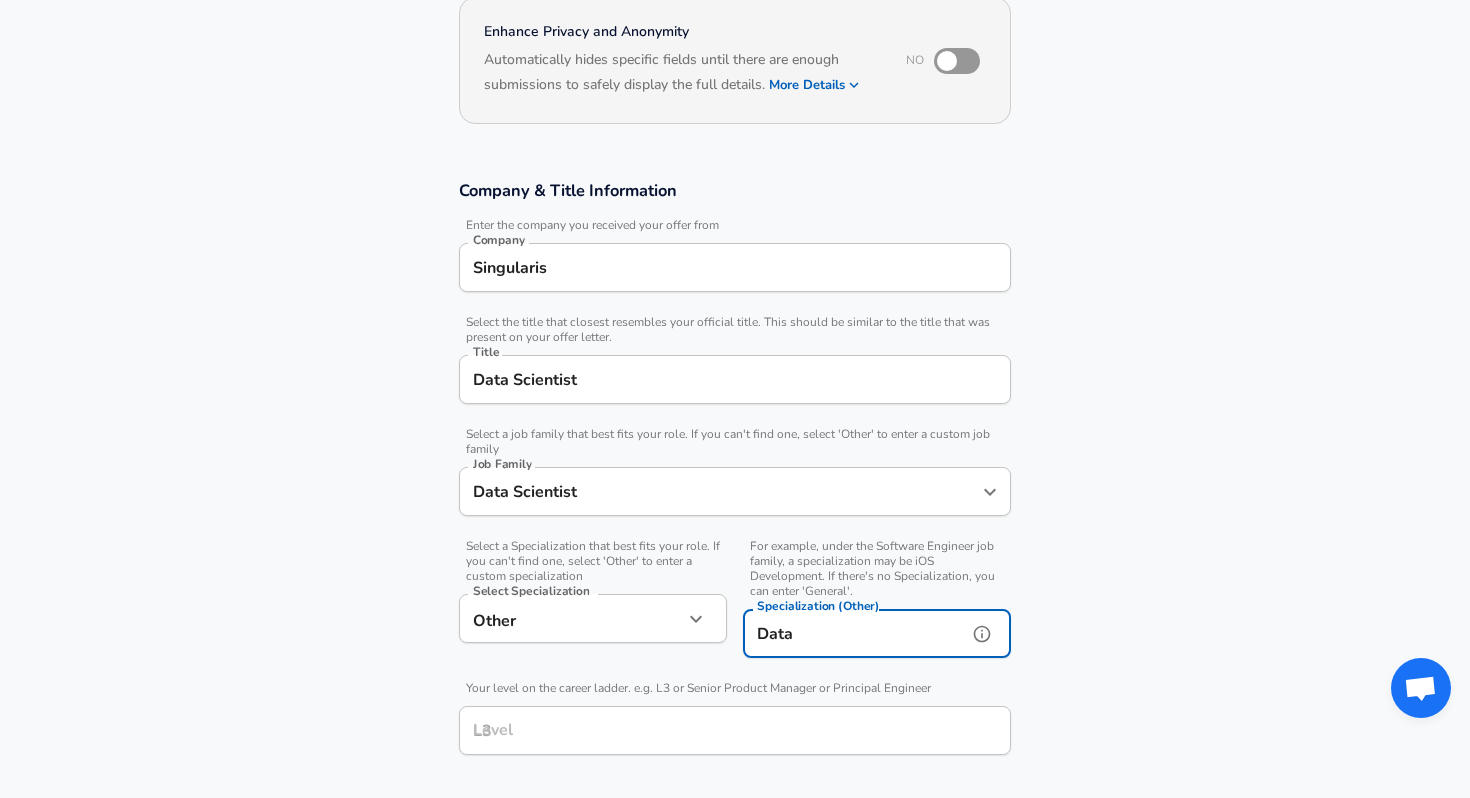 type on "Data" 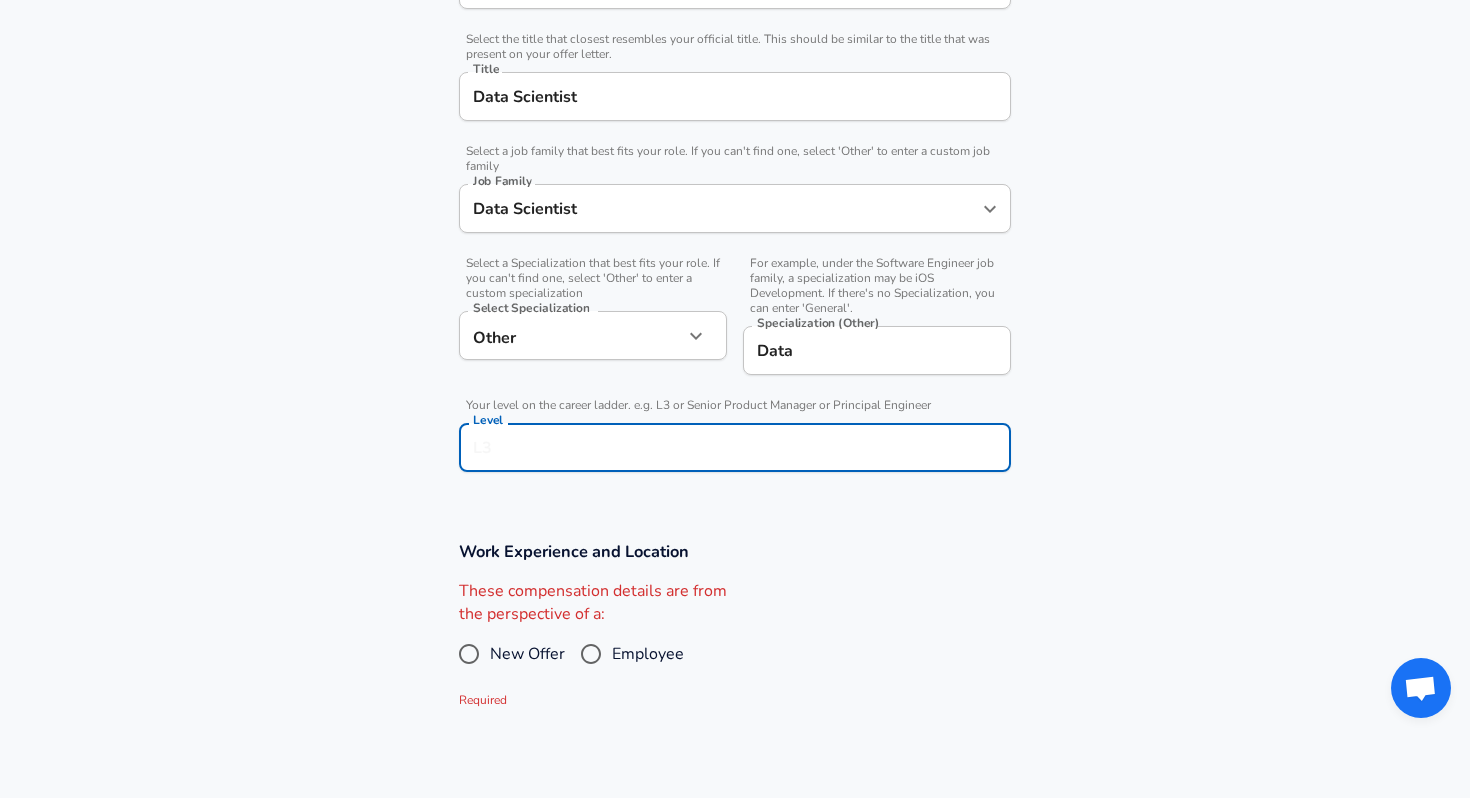 scroll, scrollTop: 485, scrollLeft: 0, axis: vertical 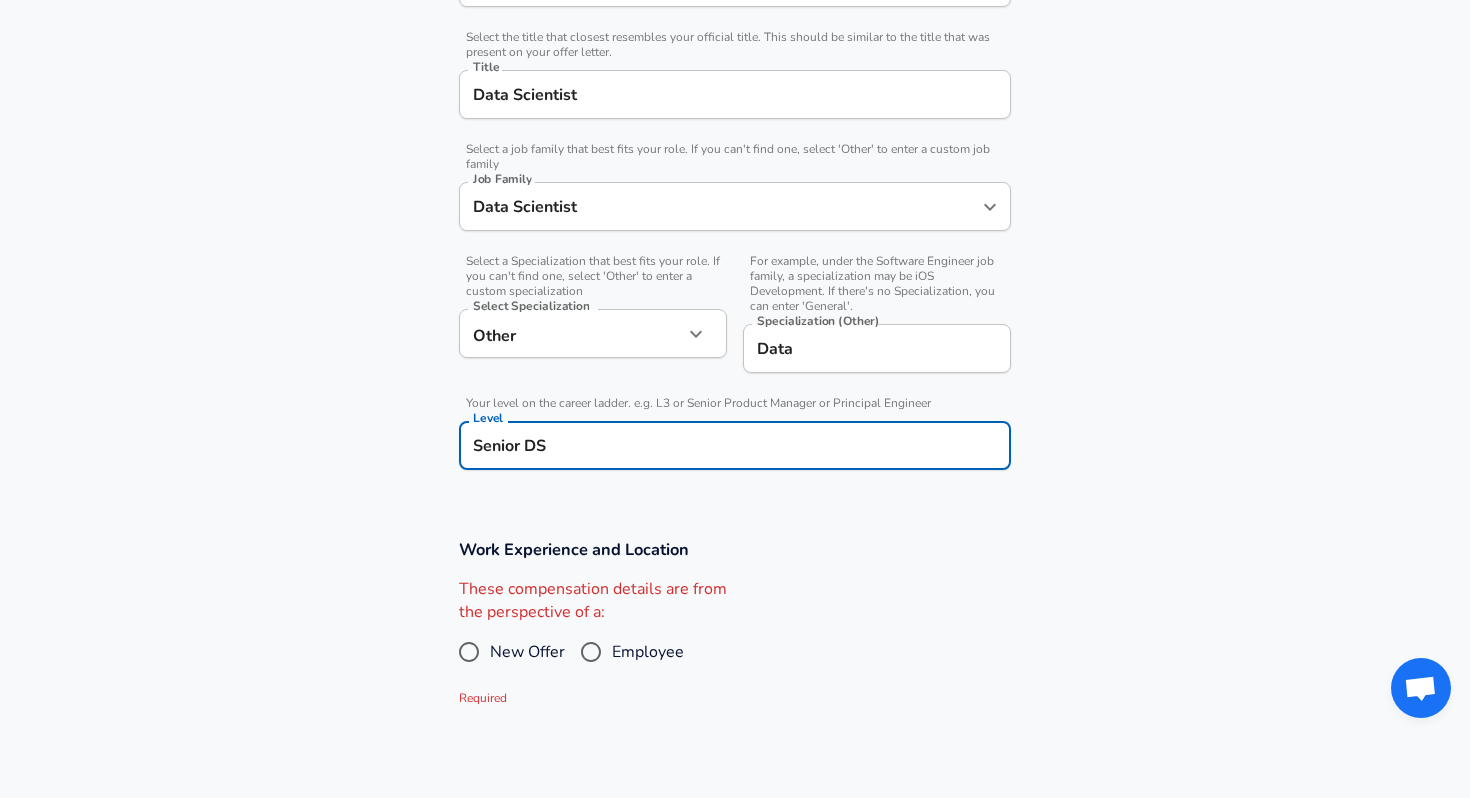 type on "Senior DS" 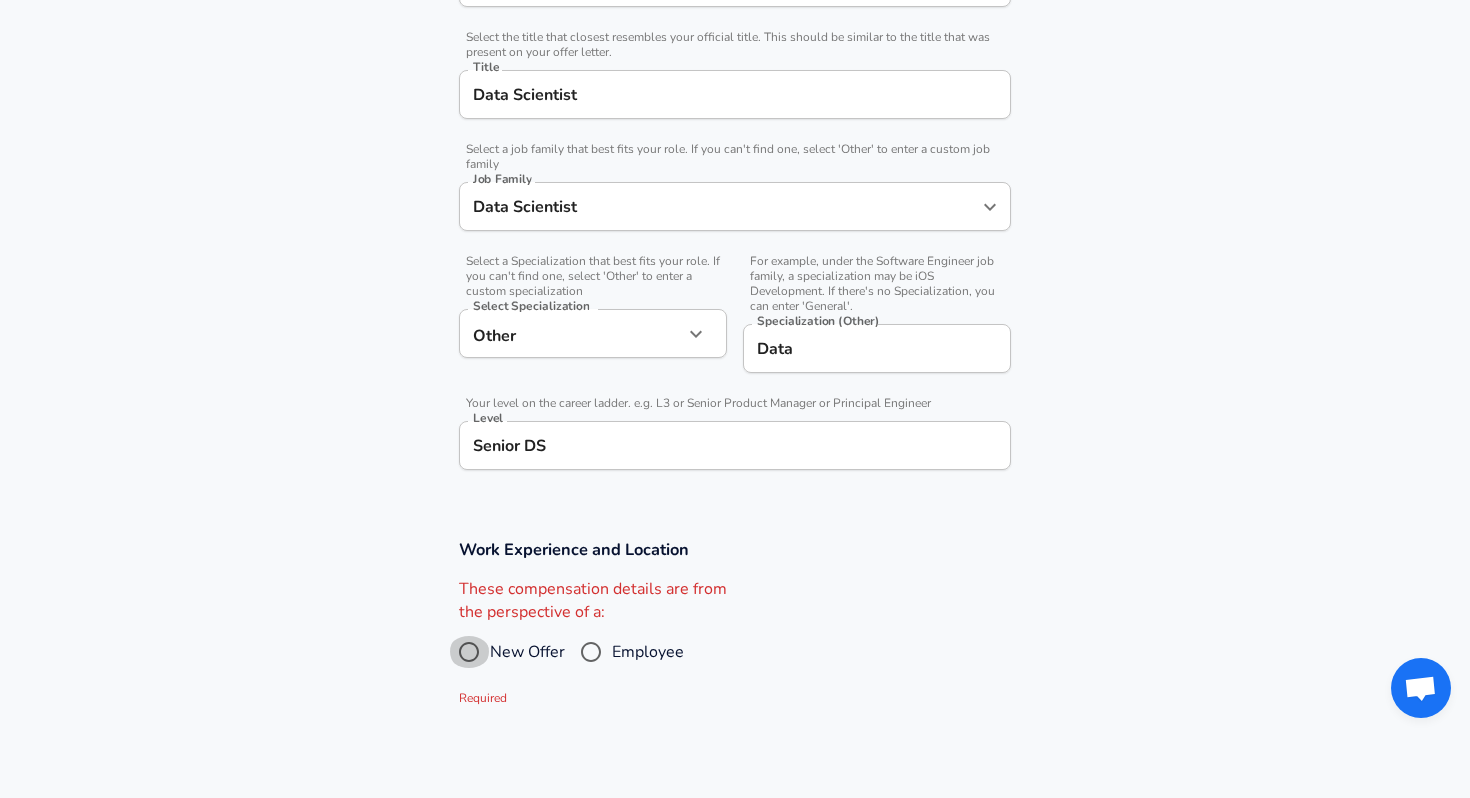 click on "New Offer" at bounding box center (469, 652) 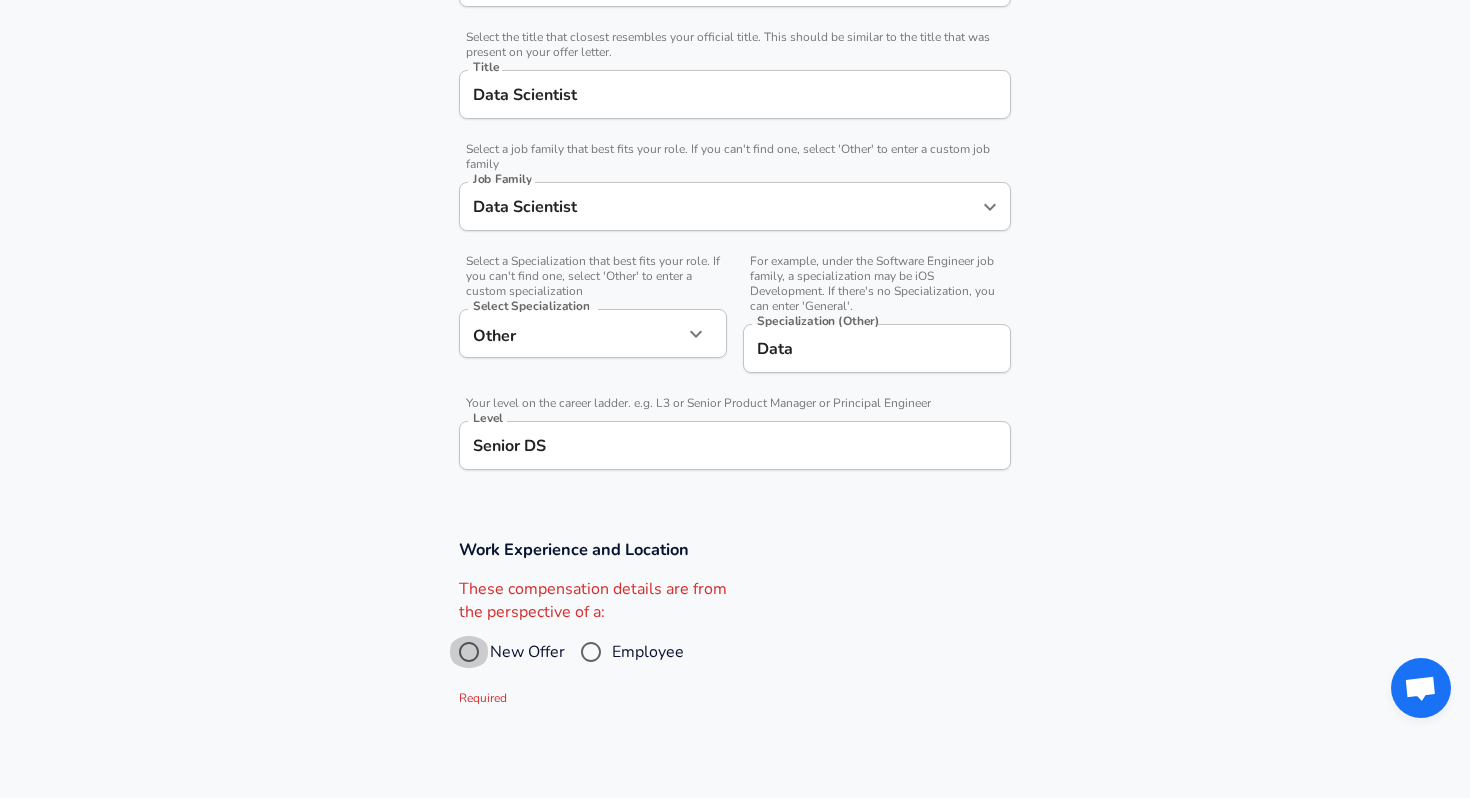 radio on "true" 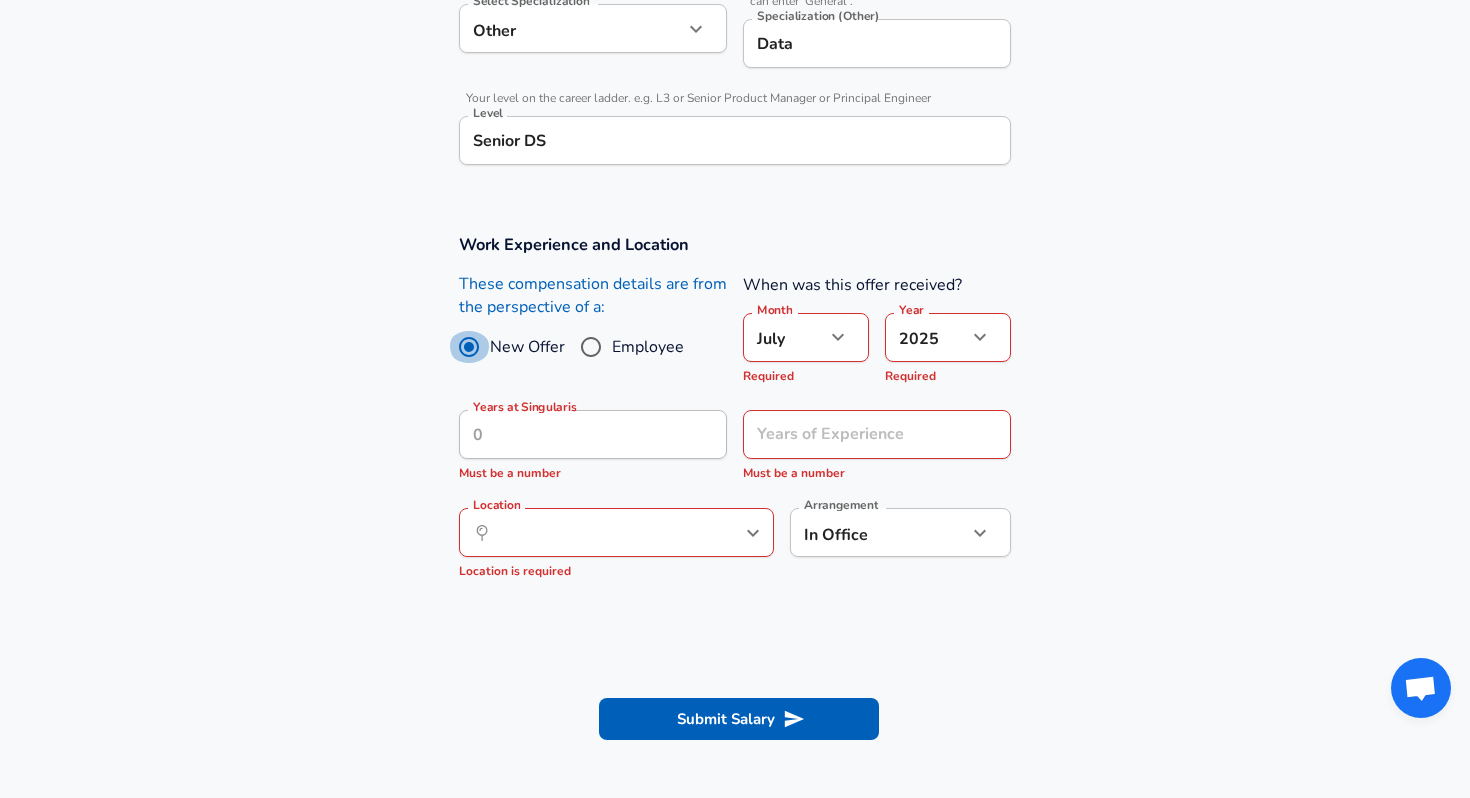 scroll, scrollTop: 863, scrollLeft: 0, axis: vertical 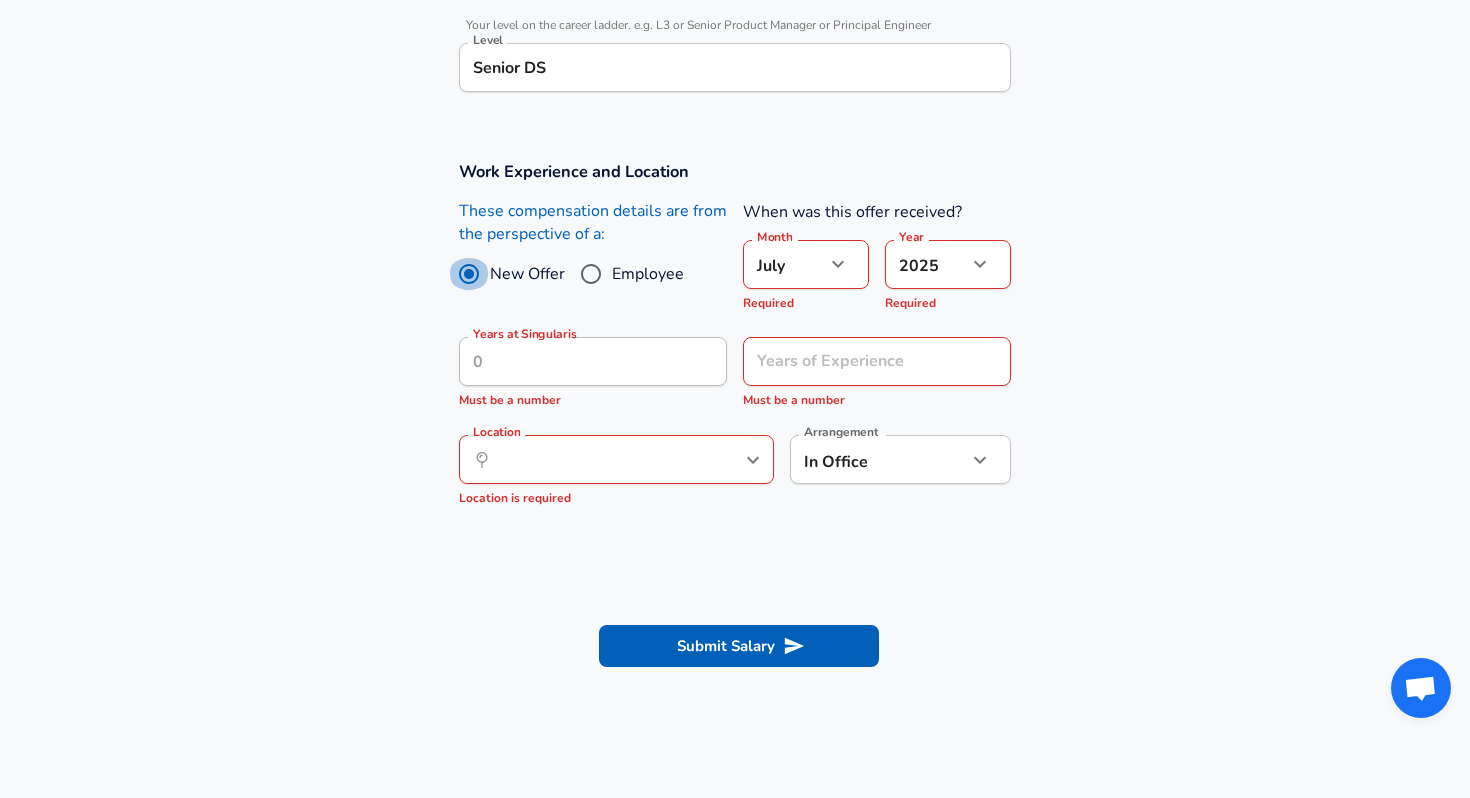 click on "Employee" at bounding box center (591, 274) 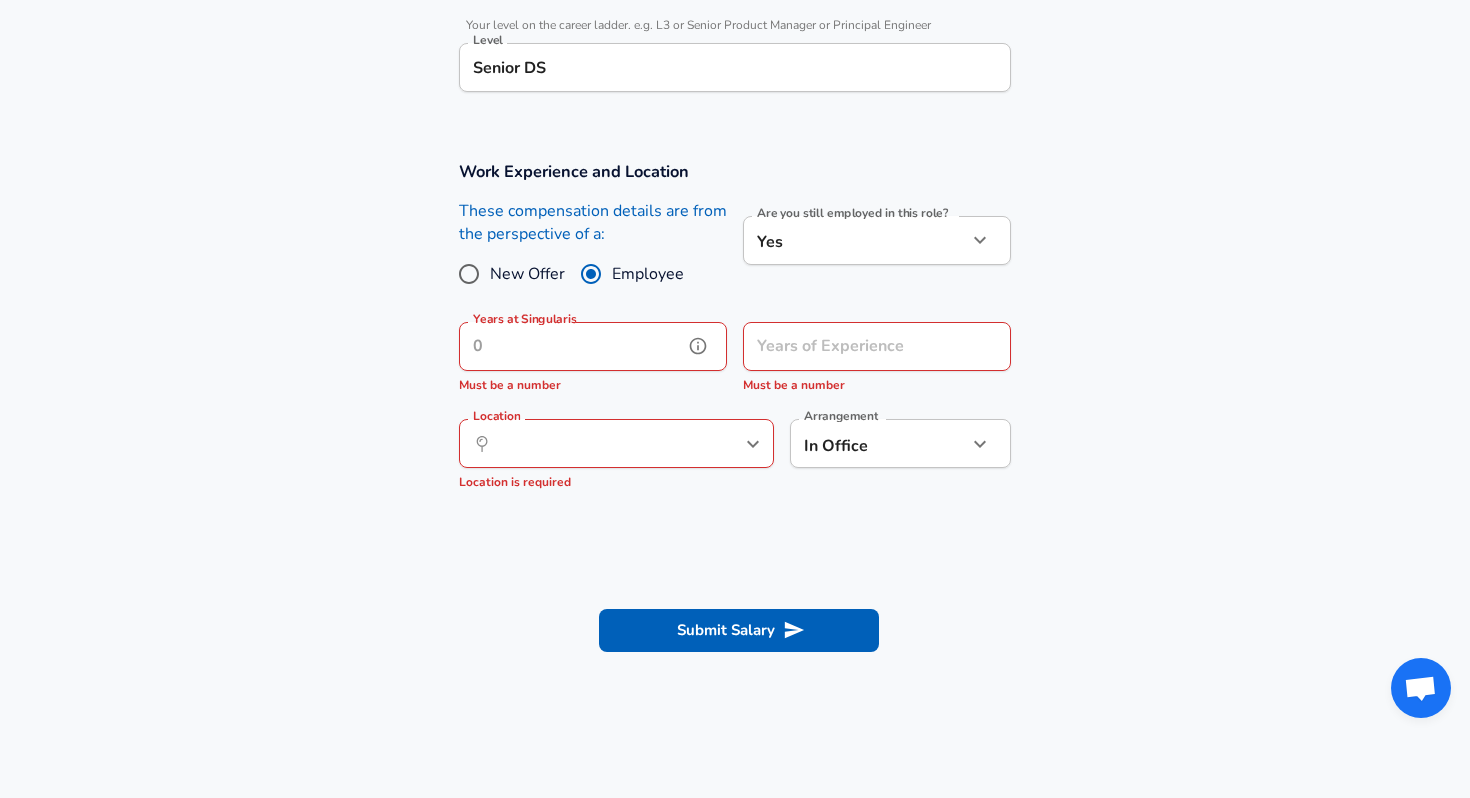 click on "Years at Singularis" at bounding box center (571, 346) 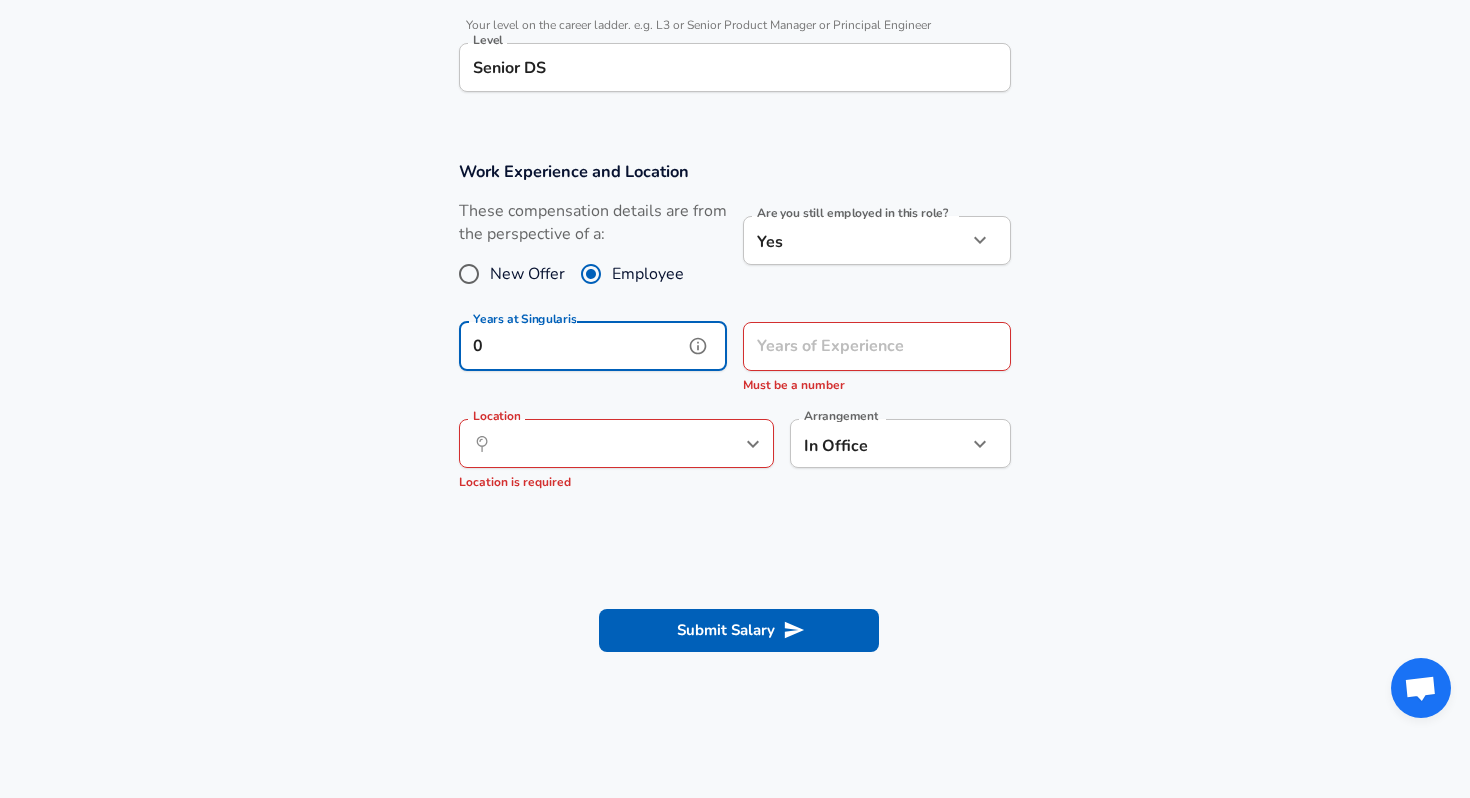 type on "0" 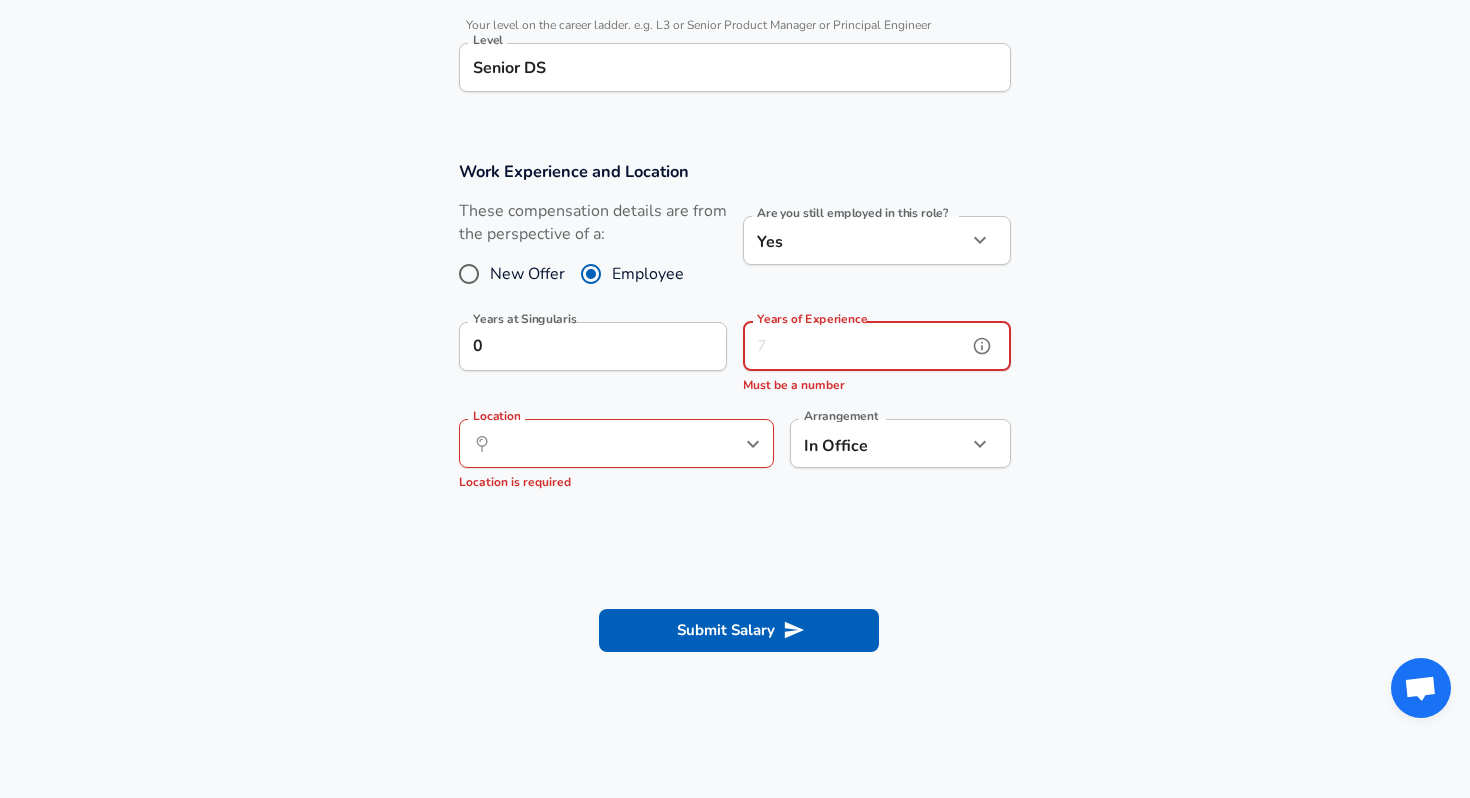 type on "6" 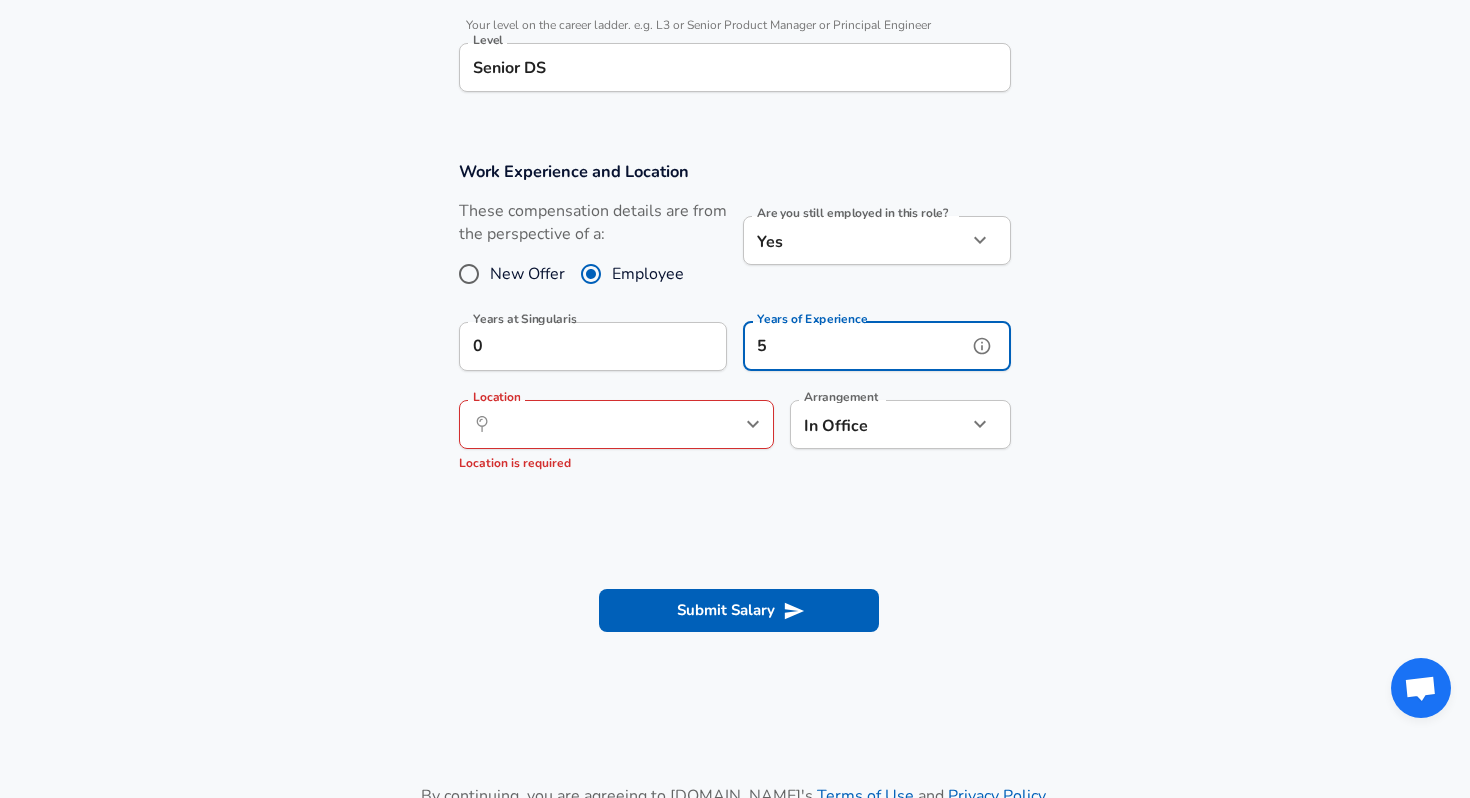 type on "5" 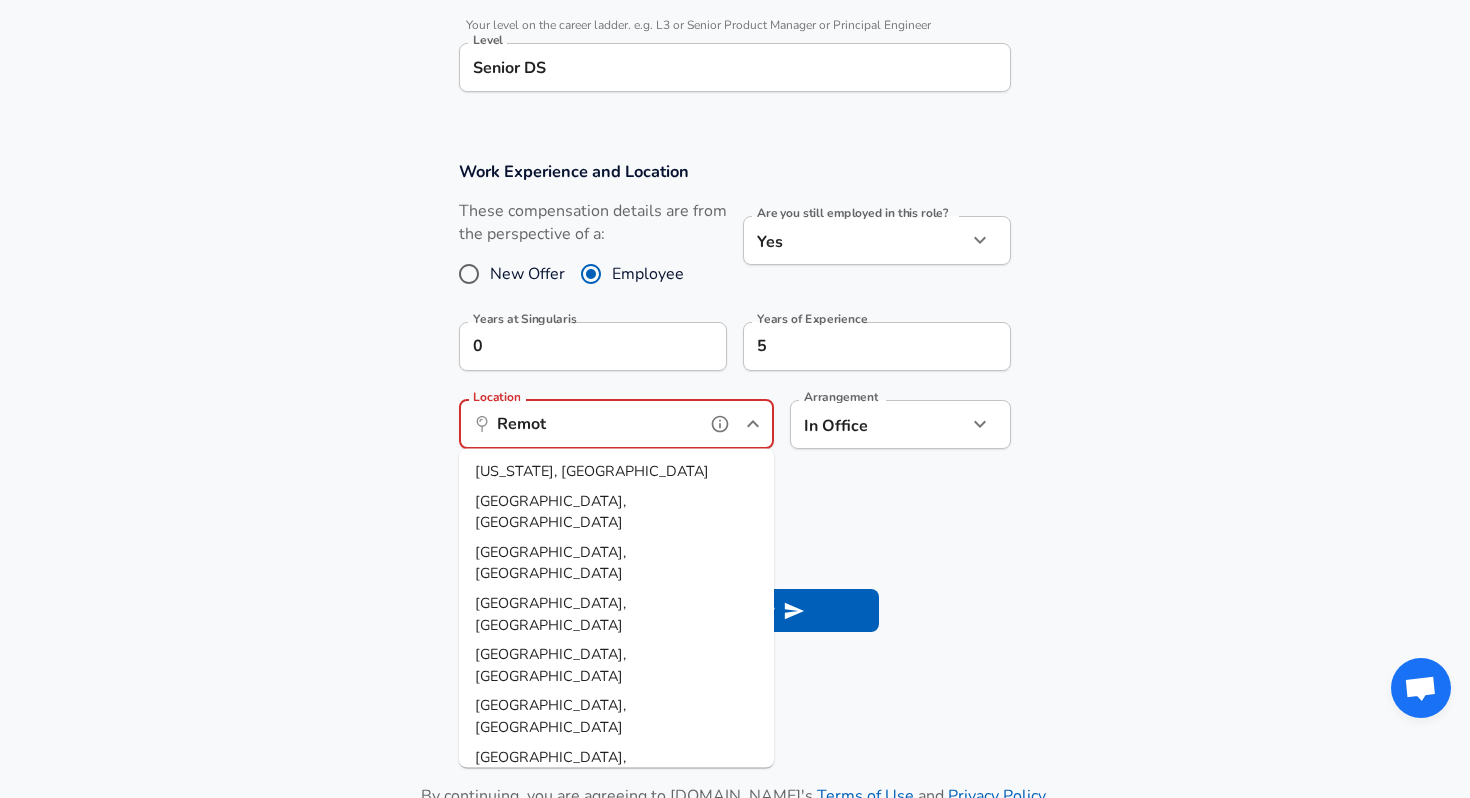 type on "Remote" 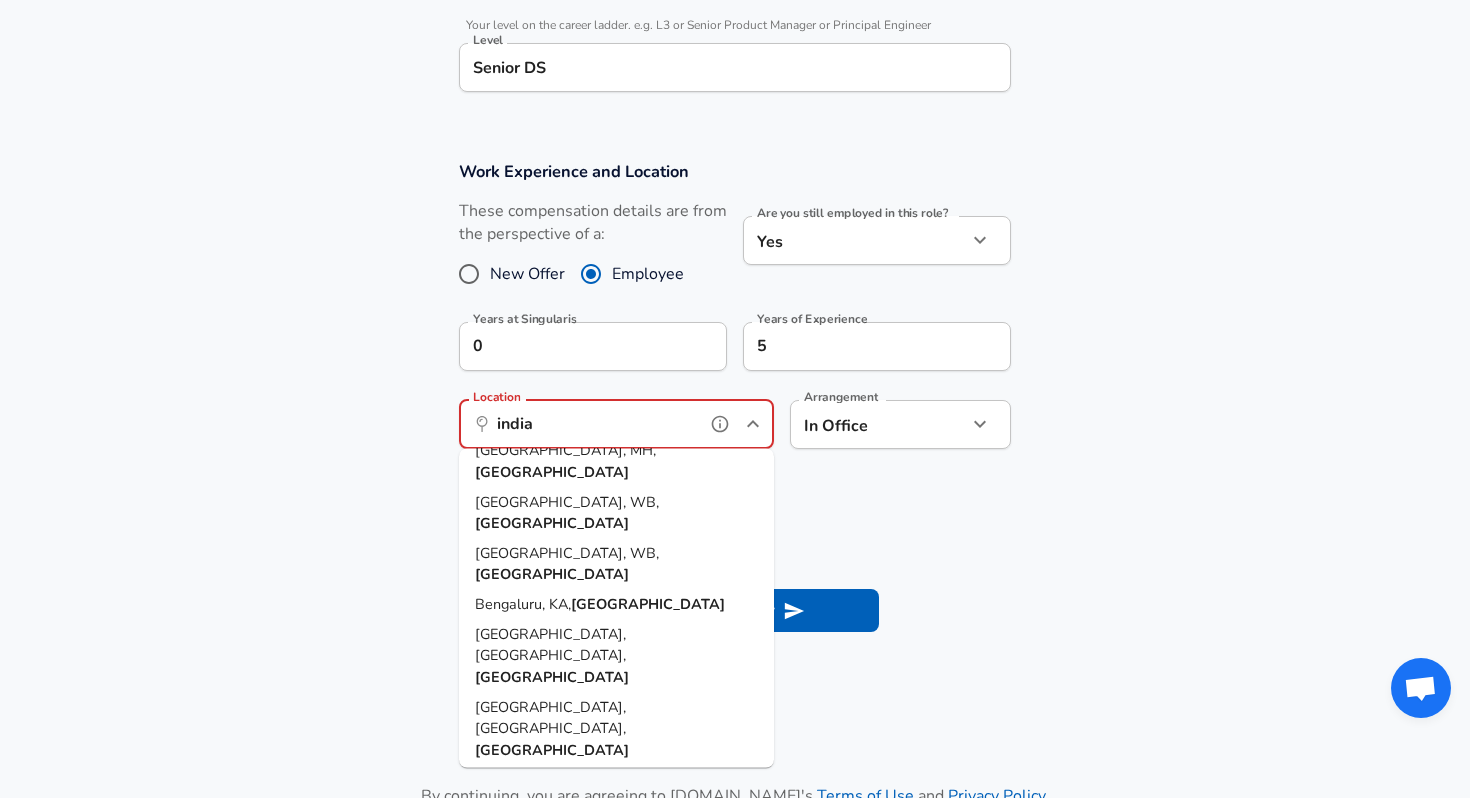 scroll, scrollTop: 126, scrollLeft: 0, axis: vertical 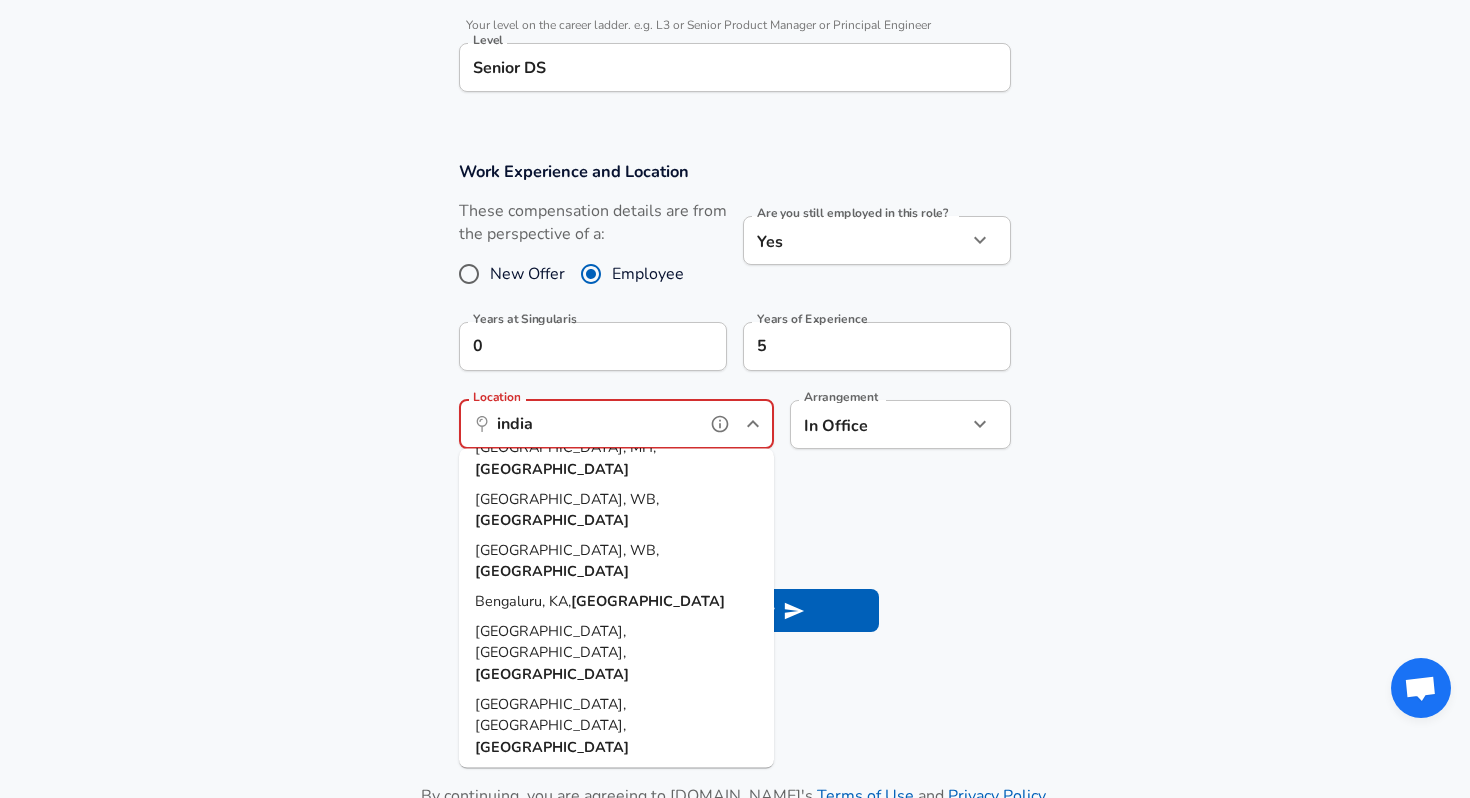 click on "[GEOGRAPHIC_DATA], TS," at bounding box center [563, 827] 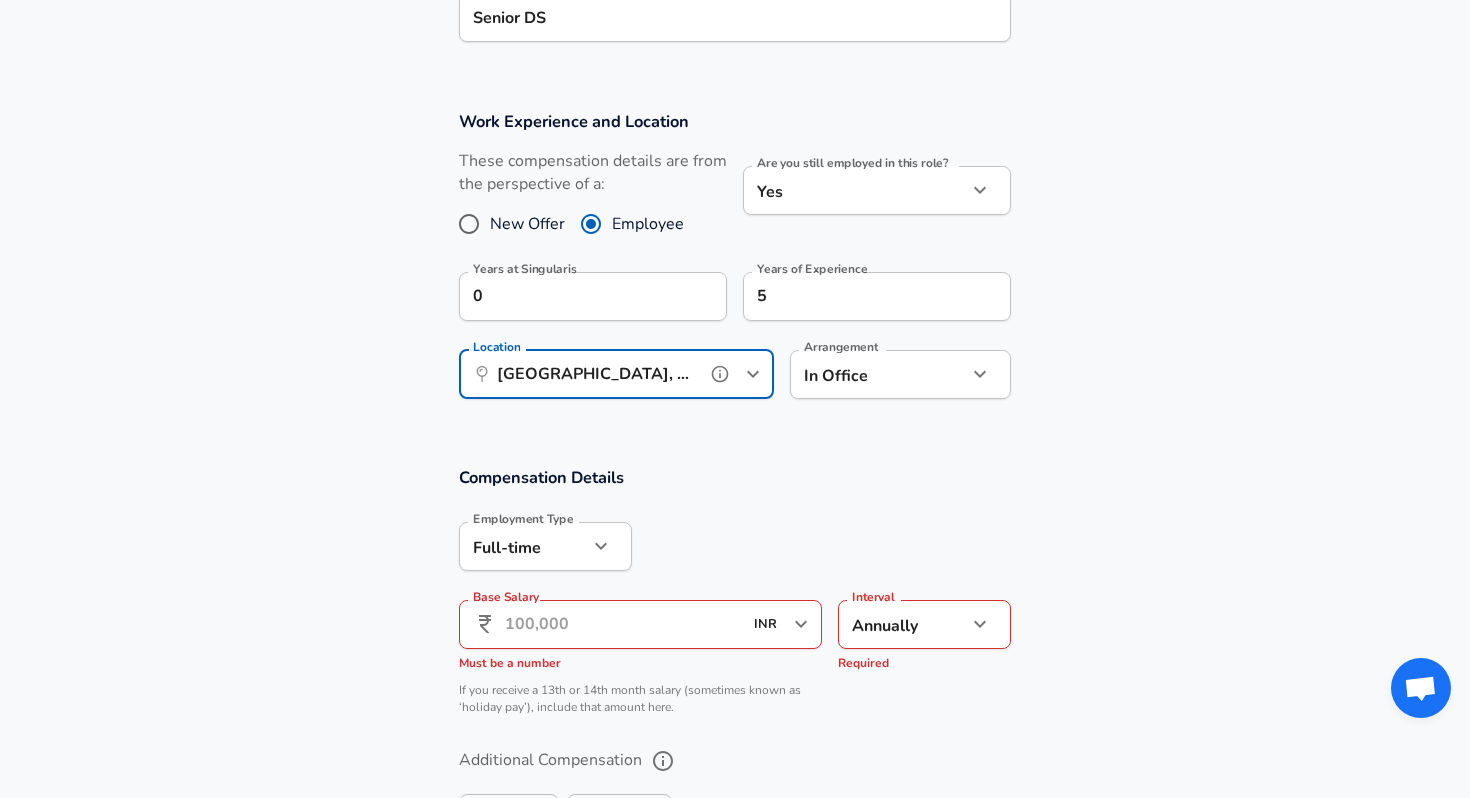 scroll, scrollTop: 1007, scrollLeft: 0, axis: vertical 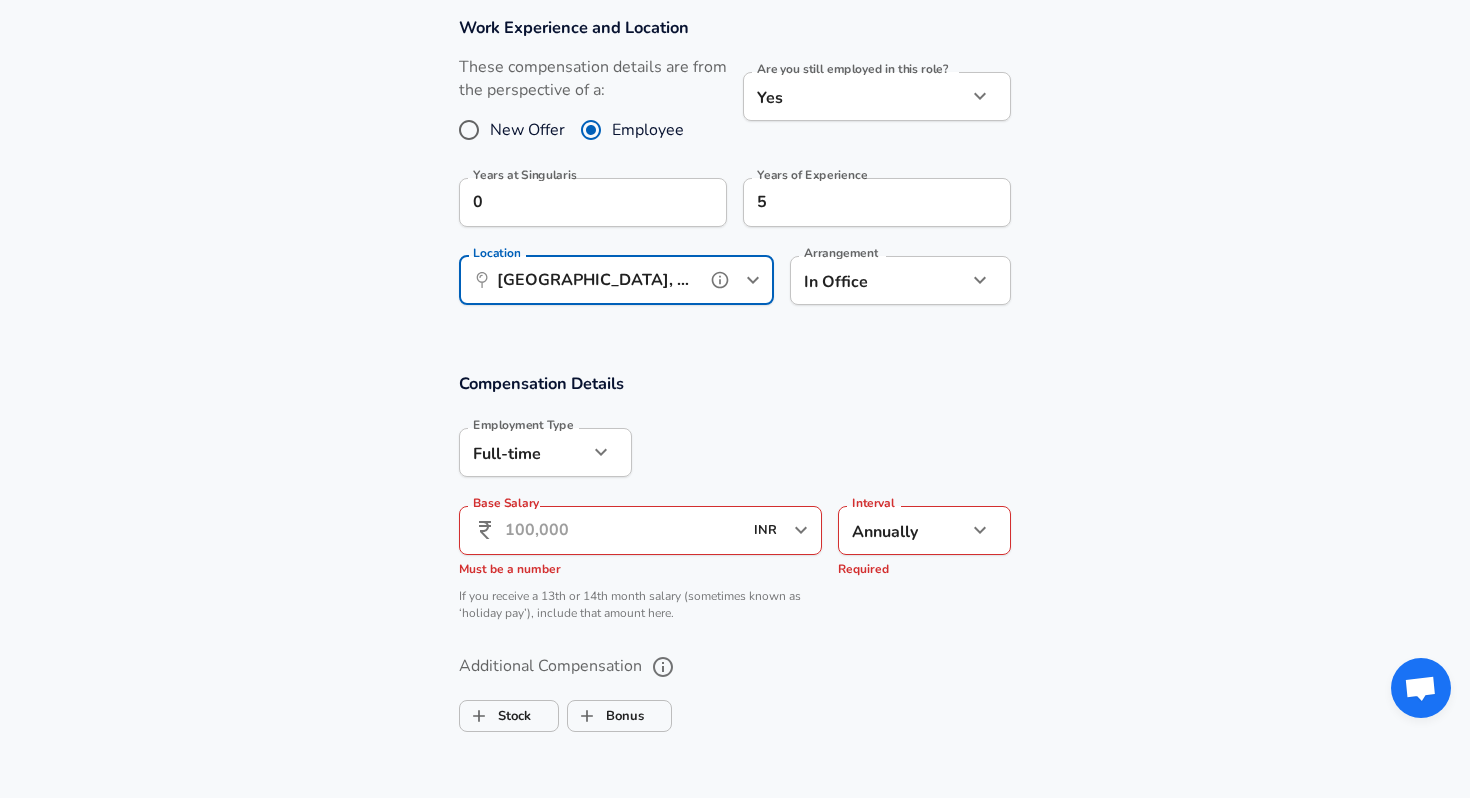 type on "[GEOGRAPHIC_DATA], [GEOGRAPHIC_DATA], [GEOGRAPHIC_DATA]" 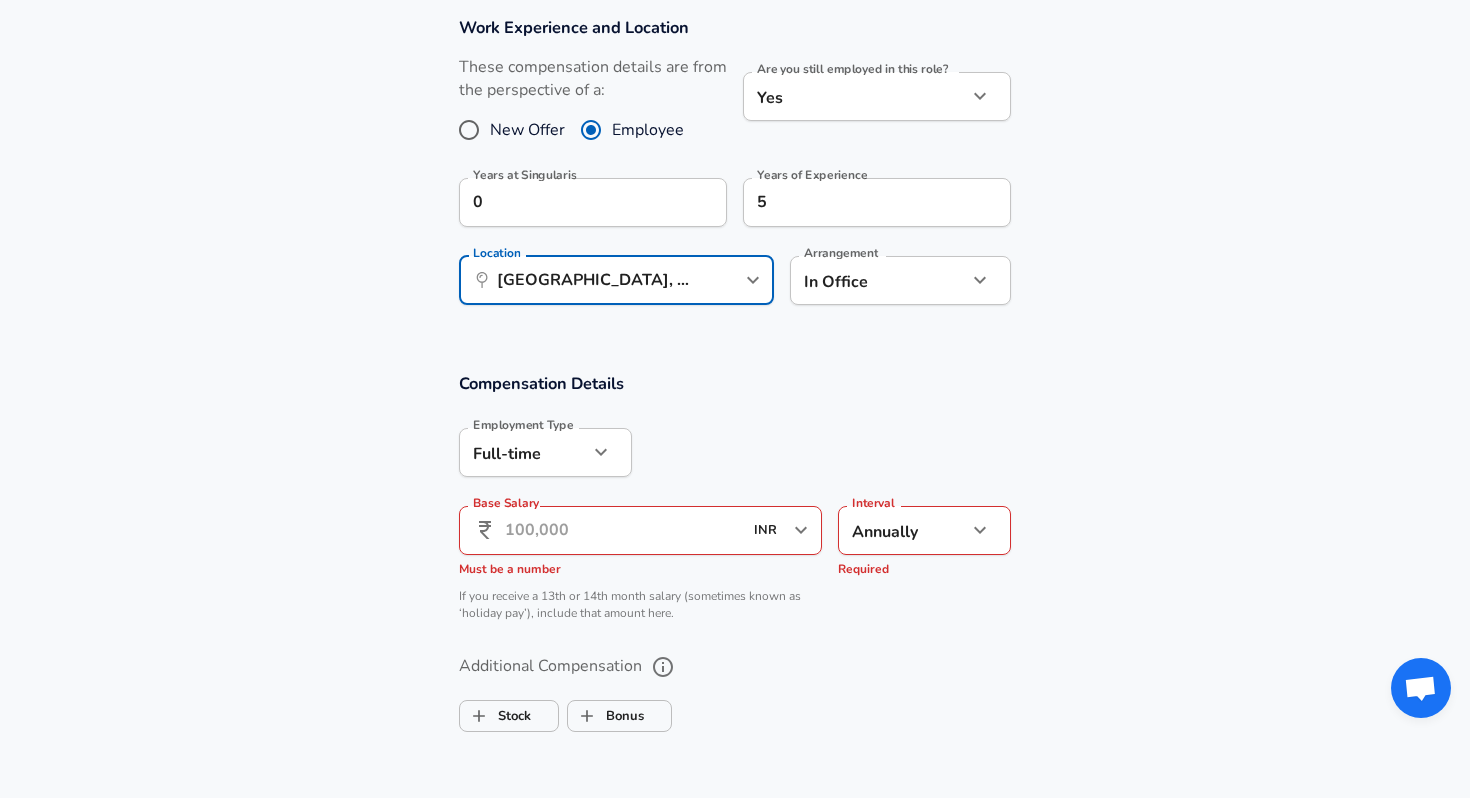click on "Restart Add Your Salary Upload your offer letter   to verify your submission Enhance Privacy and Anonymity No Automatically hides specific fields until there are enough submissions to safely display the full details.   More Details Based on your submission and the data points that we have already collected, we will automatically hide and anonymize specific fields if there aren't enough data points to remain sufficiently anonymous. Company & Title Information   Enter the company you received your offer from Company Singularis Company   Select the title that closest resembles your official title. This should be similar to the title that was present on your offer letter. Title Data Scientist Title   Select a job family that best fits your role. If you can't find one, select 'Other' to enter a custom job family Job Family Data Scientist Job Family   Select a Specialization that best fits your role. If you can't find one, select 'Other' to enter a custom specialization Select Specialization Other Other   Data   0" at bounding box center (735, -608) 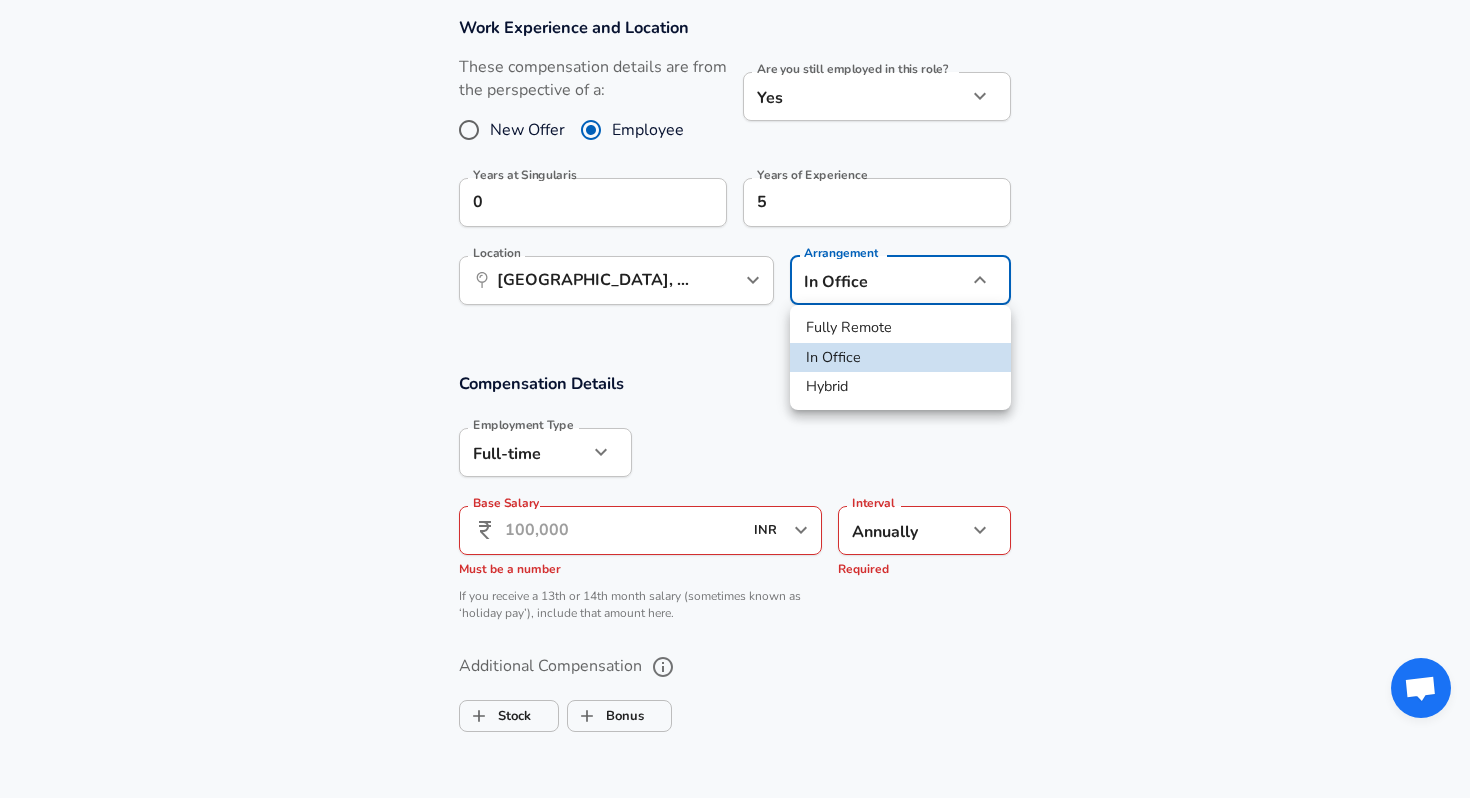 click on "Fully Remote" at bounding box center [900, 328] 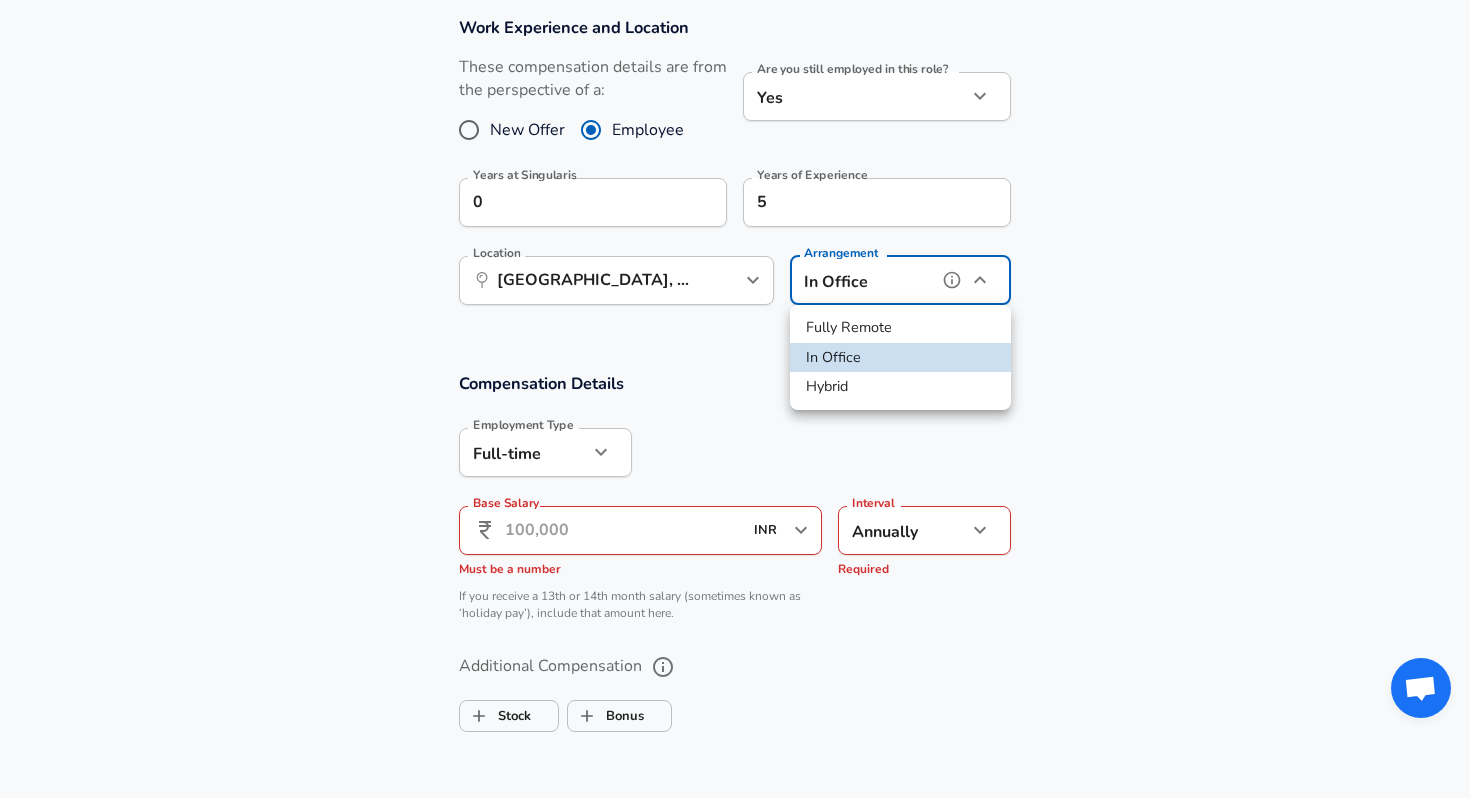 type on "remote" 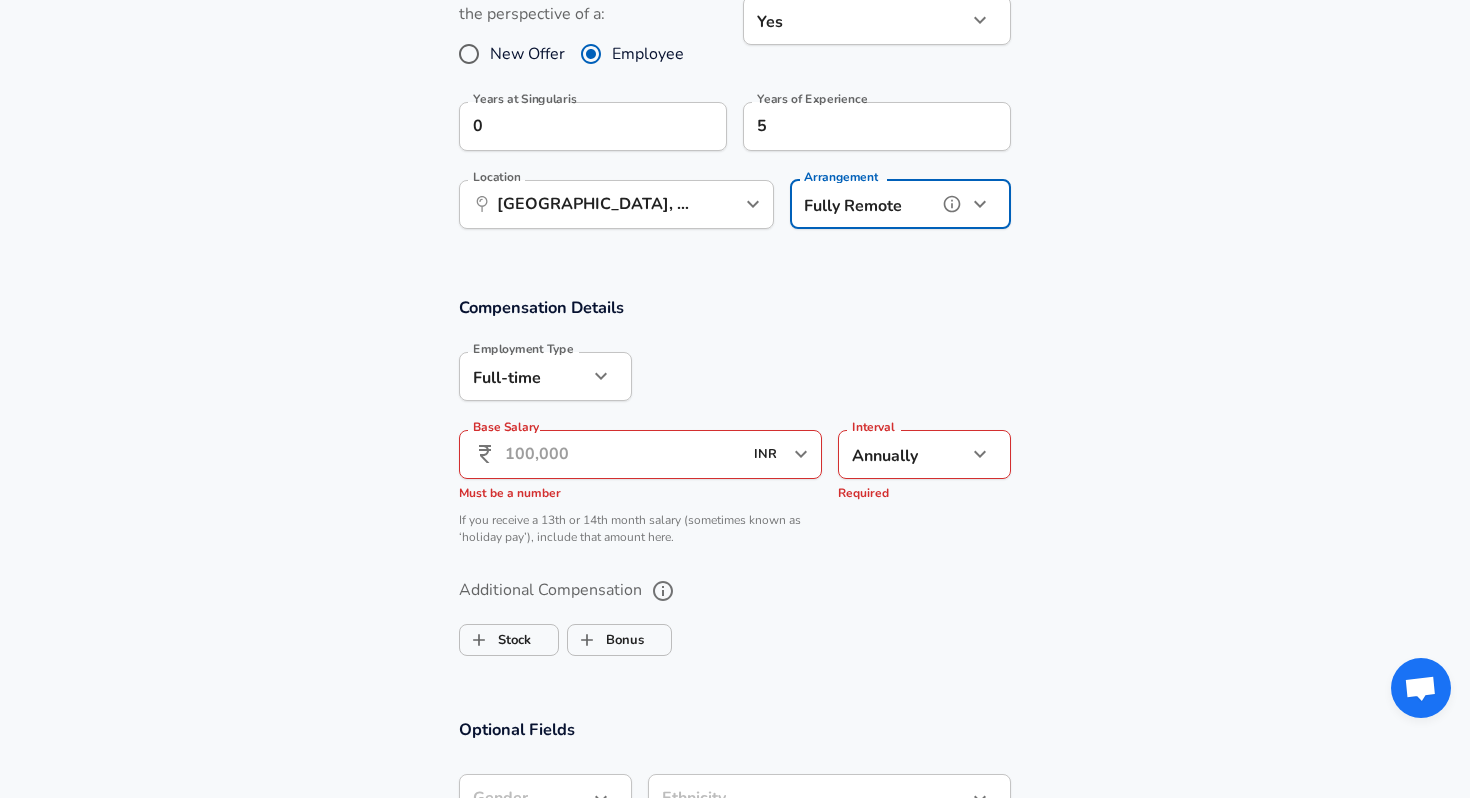 scroll, scrollTop: 1093, scrollLeft: 0, axis: vertical 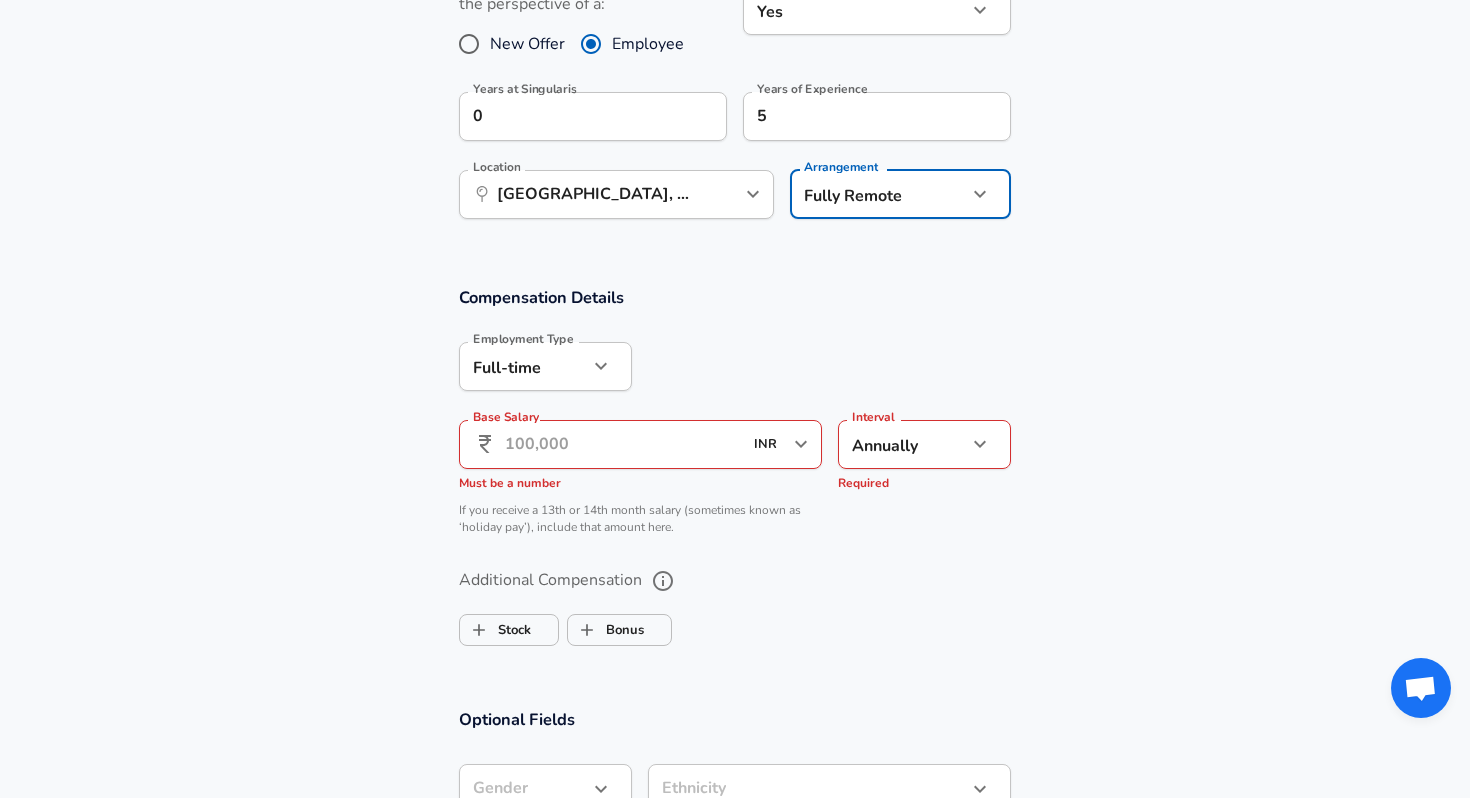 click on "Base Salary" at bounding box center (623, 444) 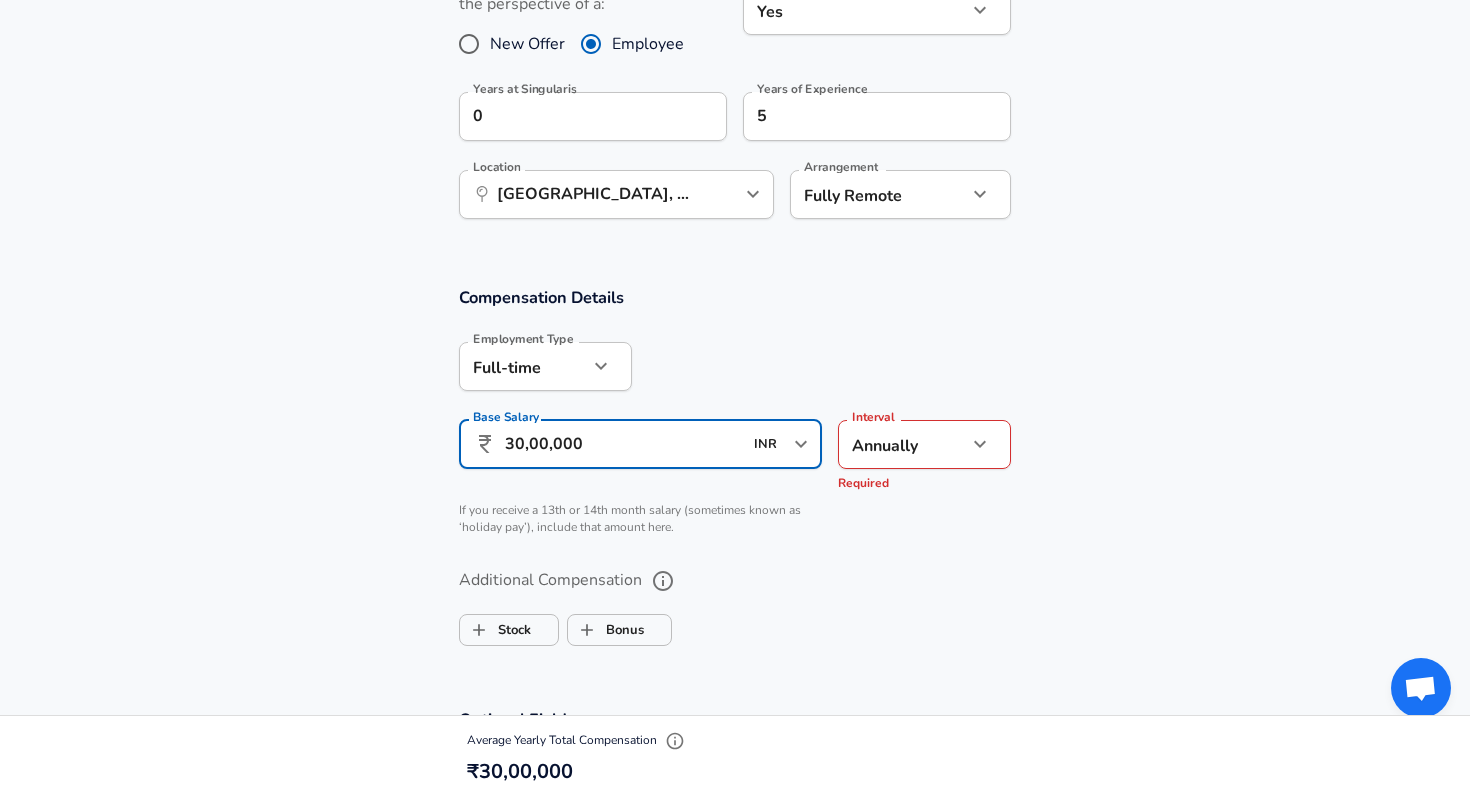 scroll, scrollTop: 0, scrollLeft: 0, axis: both 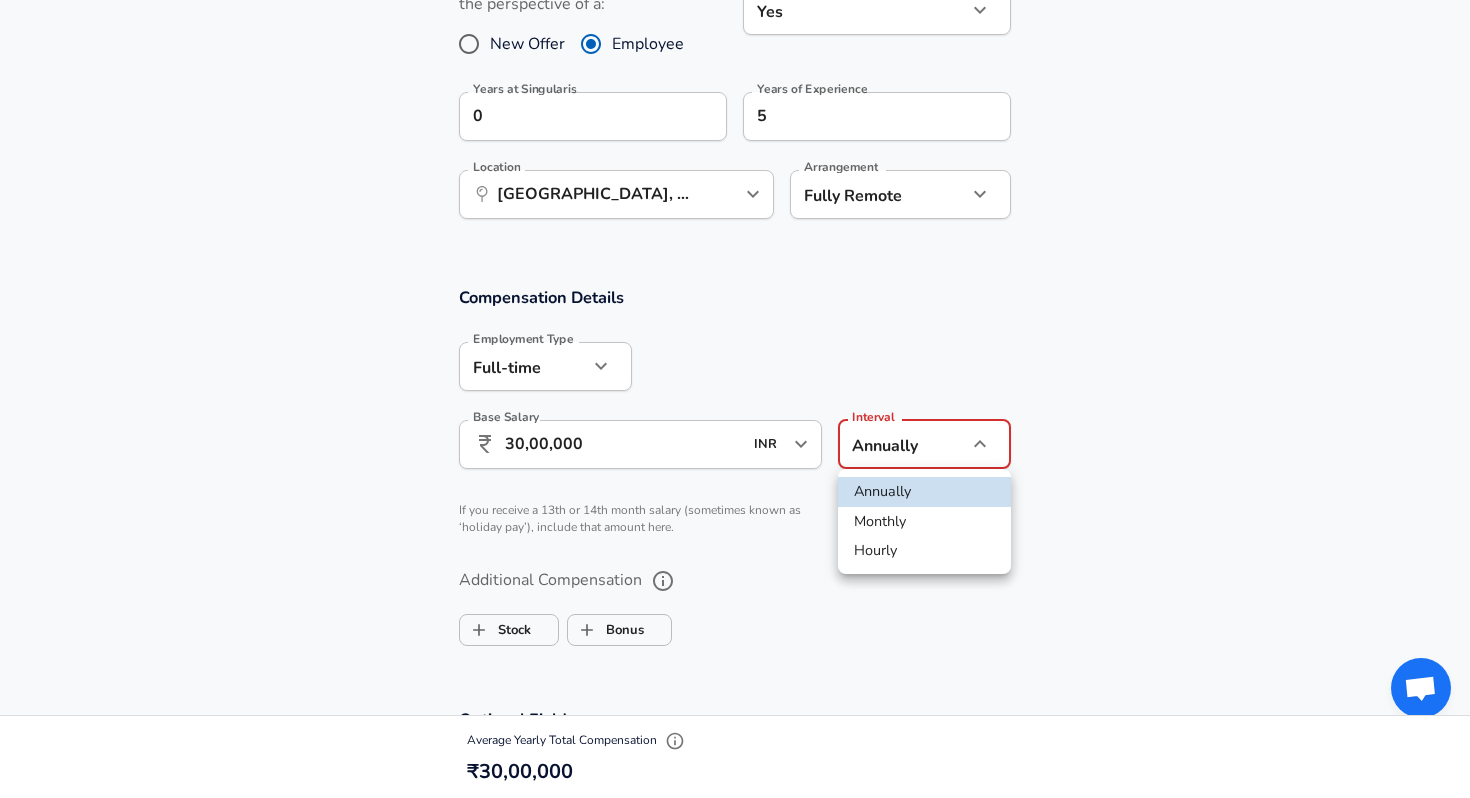 click at bounding box center [735, 399] 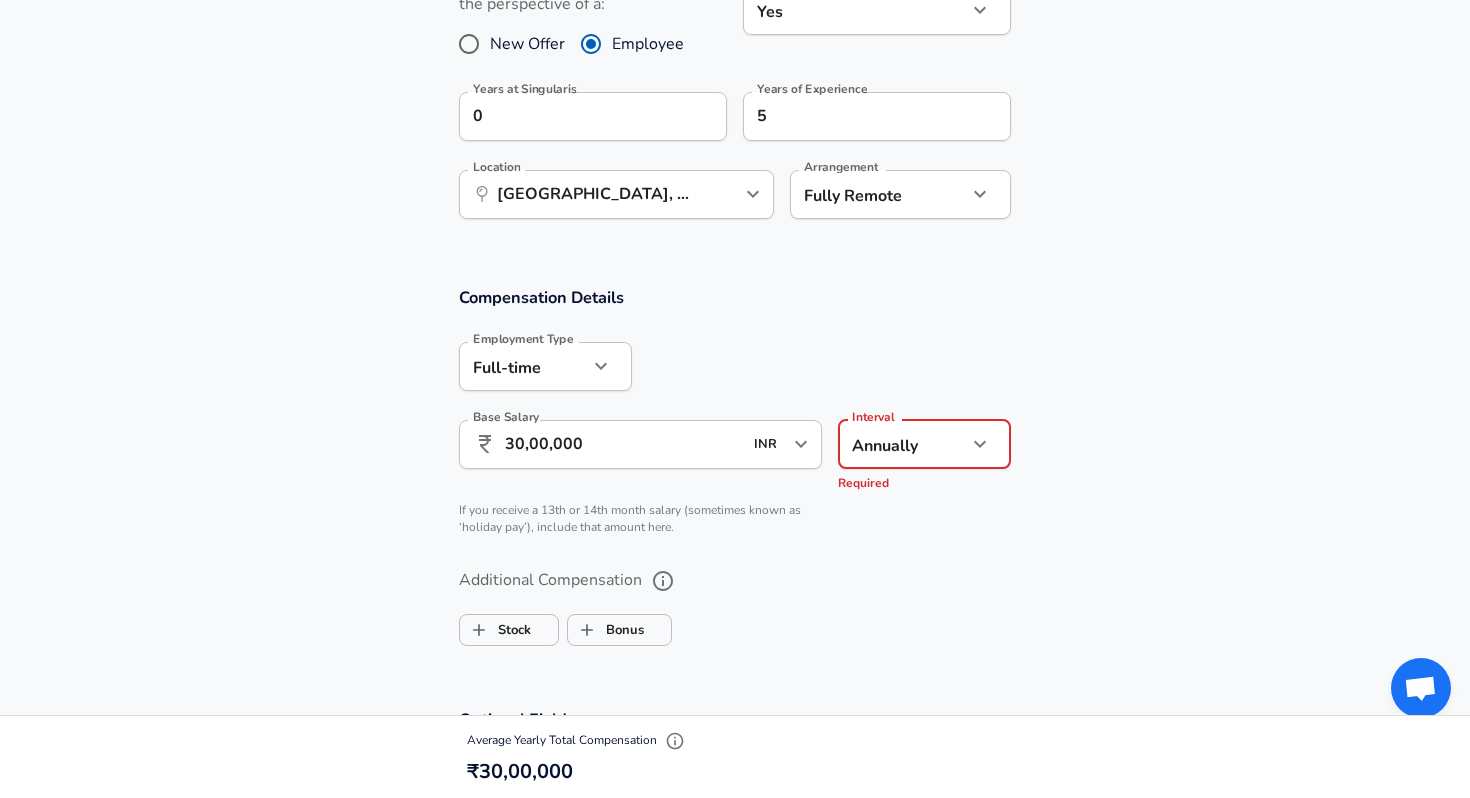 click on "Additional Compensation   Stock Bonus" at bounding box center [735, 601] 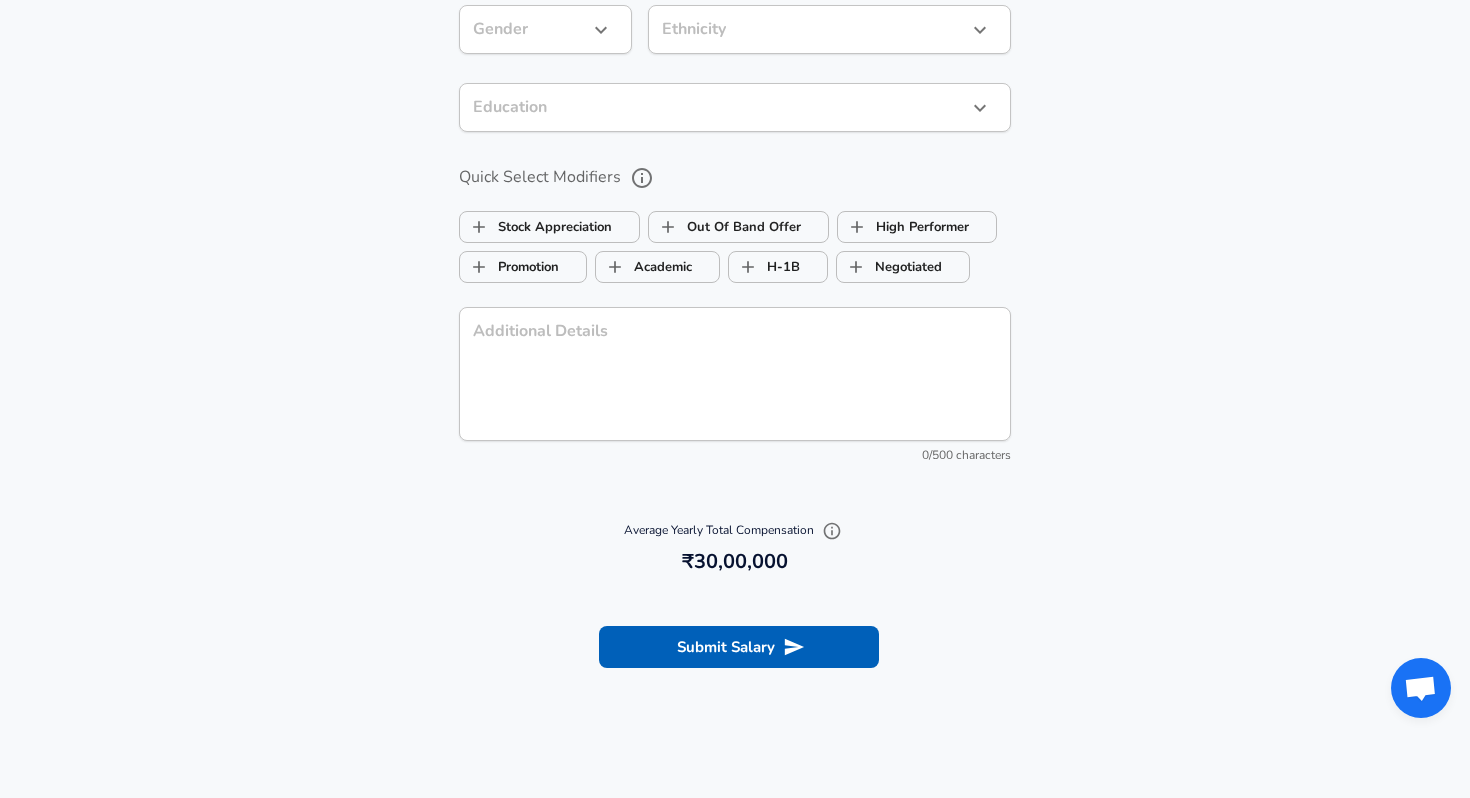 scroll, scrollTop: 1840, scrollLeft: 0, axis: vertical 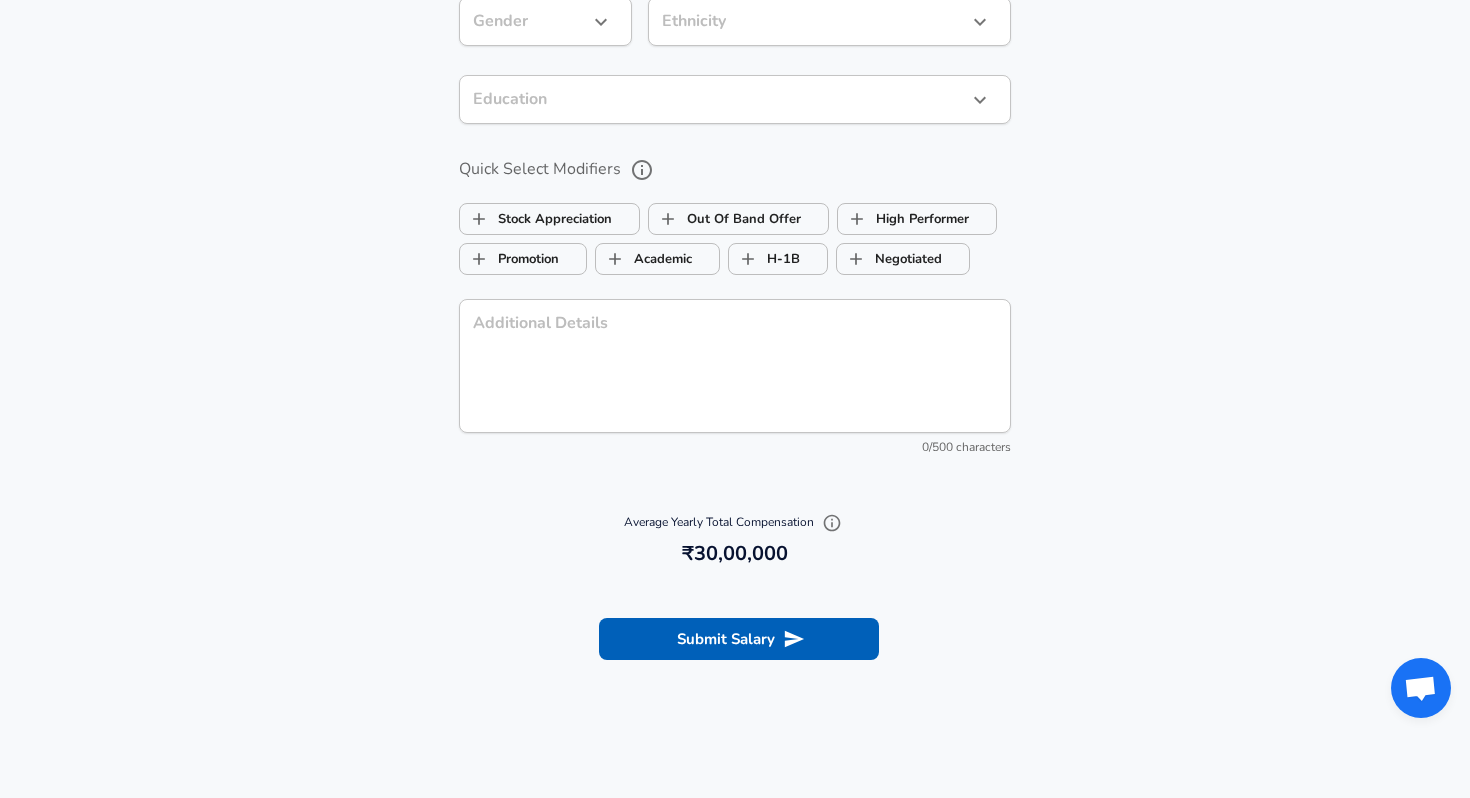 click on "Restart Add Your Salary Upload your offer letter   to verify your submission Enhance Privacy and Anonymity No Automatically hides specific fields until there are enough submissions to safely display the full details.   More Details Based on your submission and the data points that we have already collected, we will automatically hide and anonymize specific fields if there aren't enough data points to remain sufficiently anonymous. Company & Title Information   Enter the company you received your offer from Company Singularis Company   Select the title that closest resembles your official title. This should be similar to the title that was present on your offer letter. Title Data Scientist Title   Select a job family that best fits your role. If you can't find one, select 'Other' to enter a custom job family Job Family Data Scientist Job Family   Select a Specialization that best fits your role. If you can't find one, select 'Other' to enter a custom specialization Select Specialization Other Other   Data   0" at bounding box center (735, -1441) 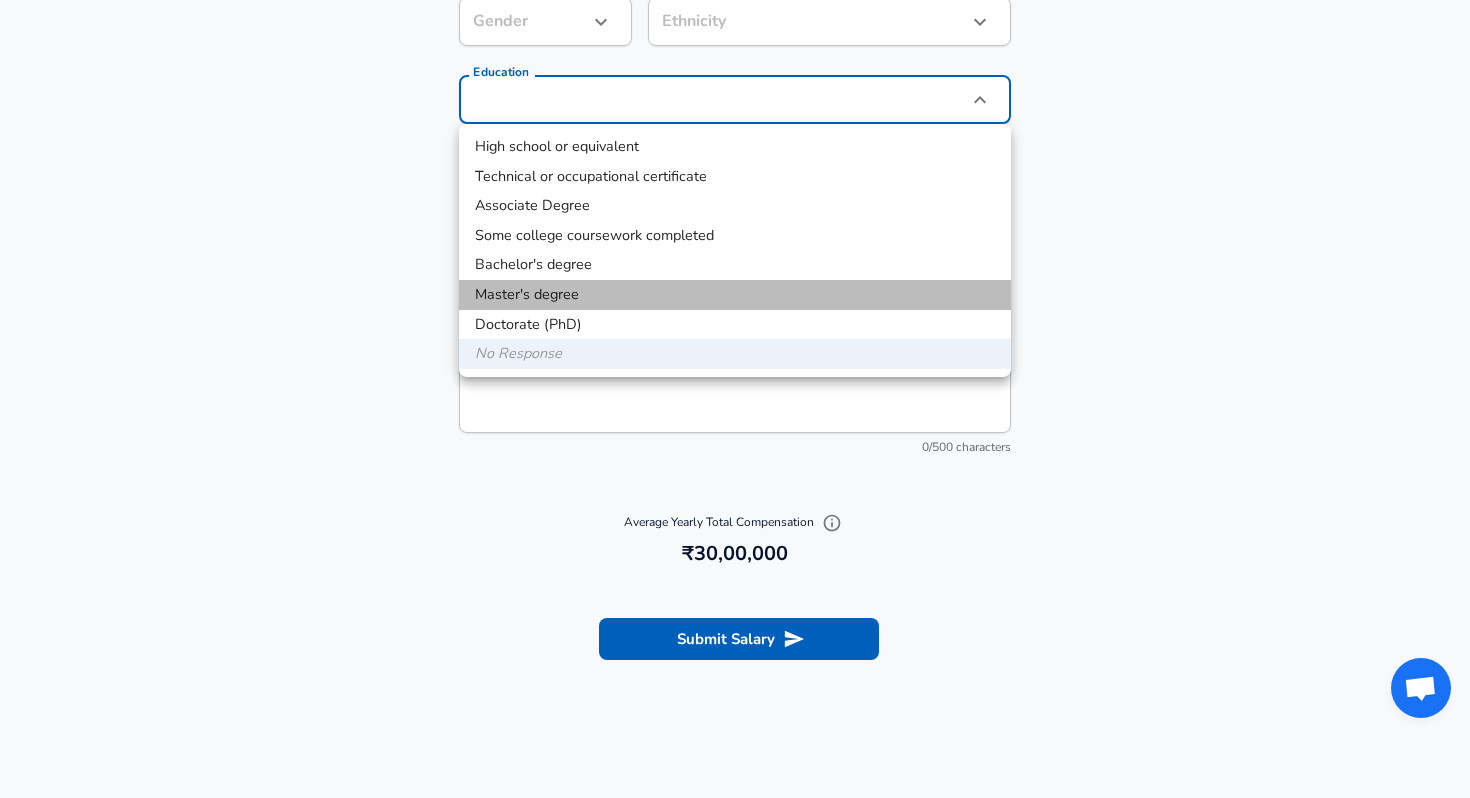 click on "Master's degree" at bounding box center (735, 295) 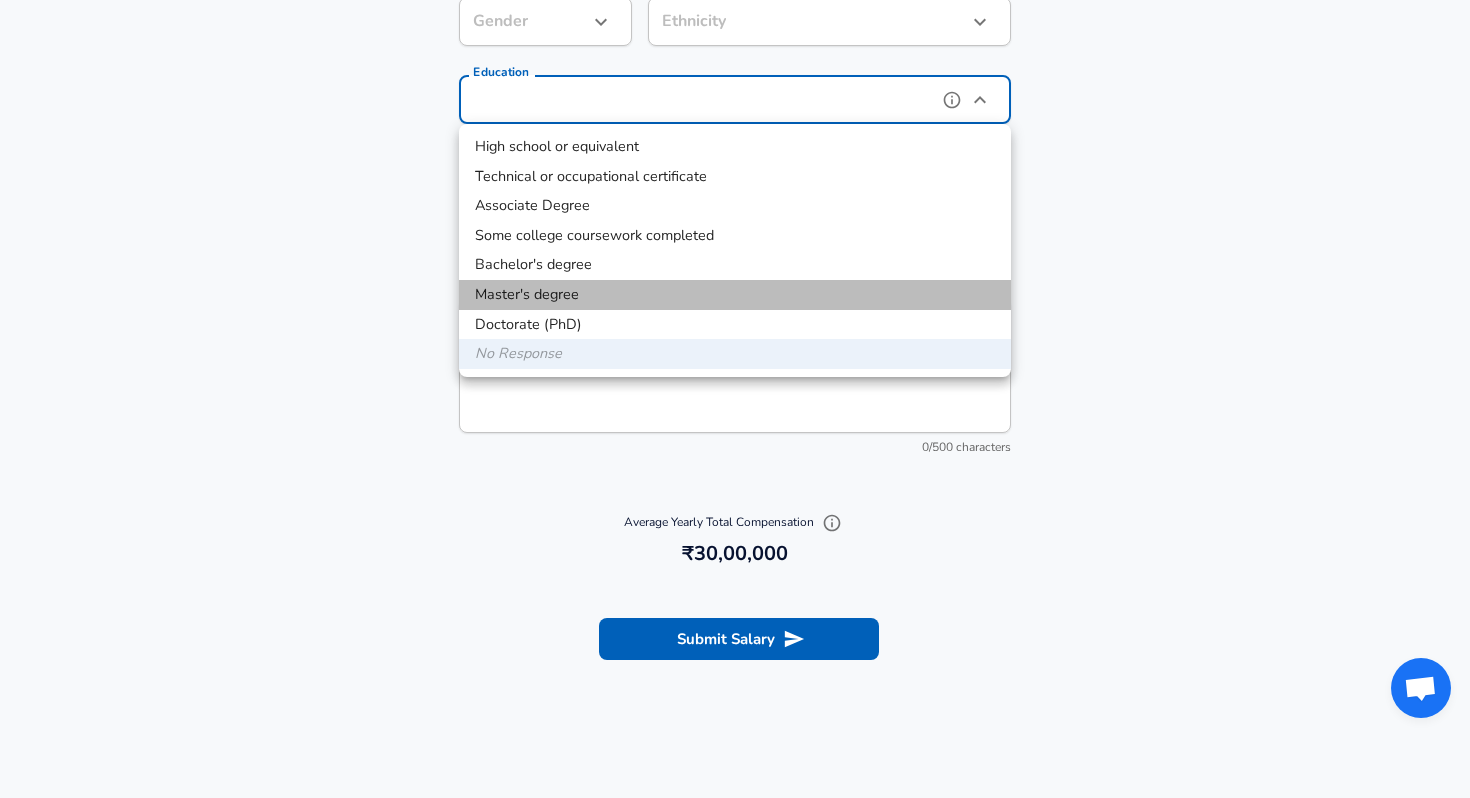 type on "Masters degree" 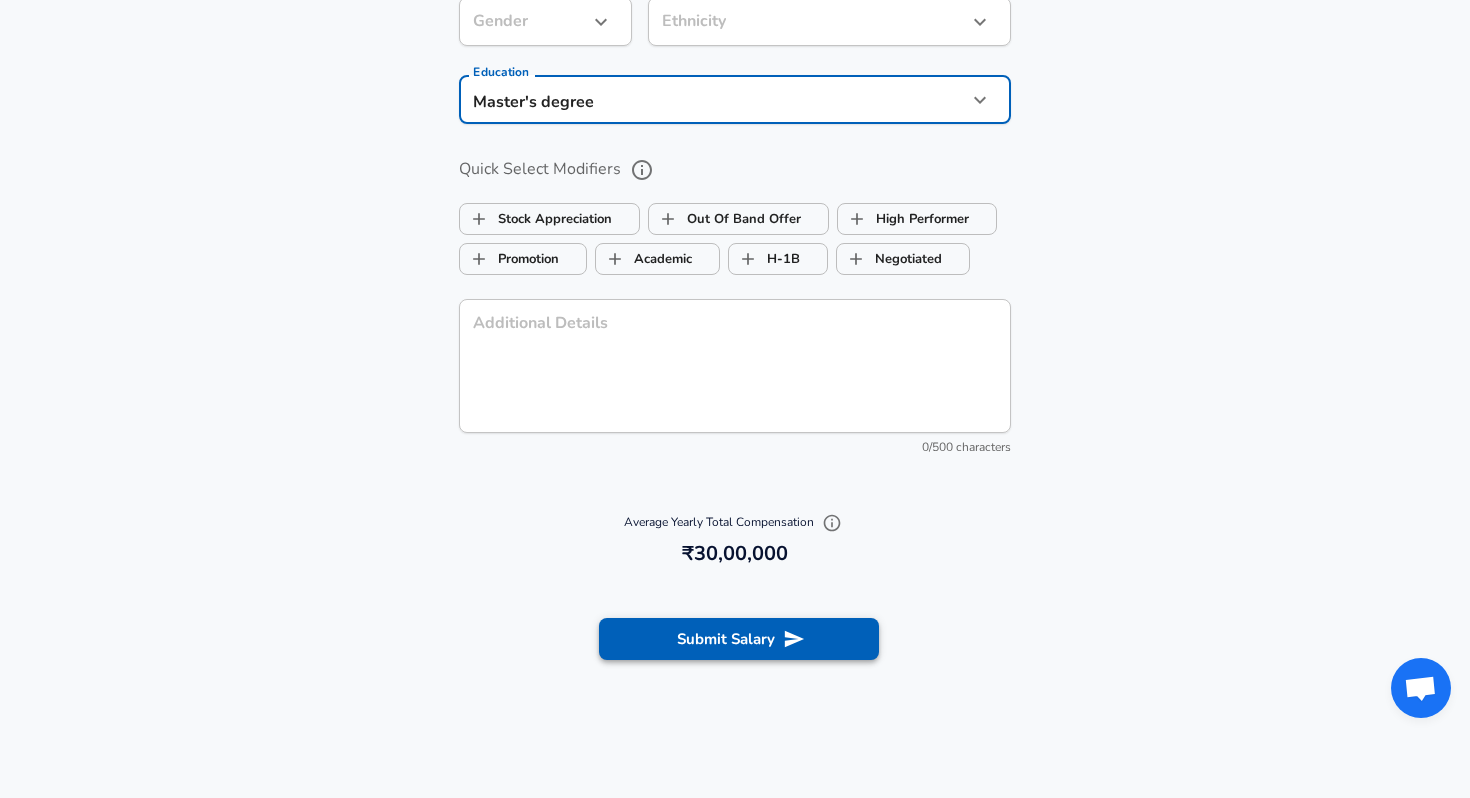 click on "Submit Salary" at bounding box center [739, 639] 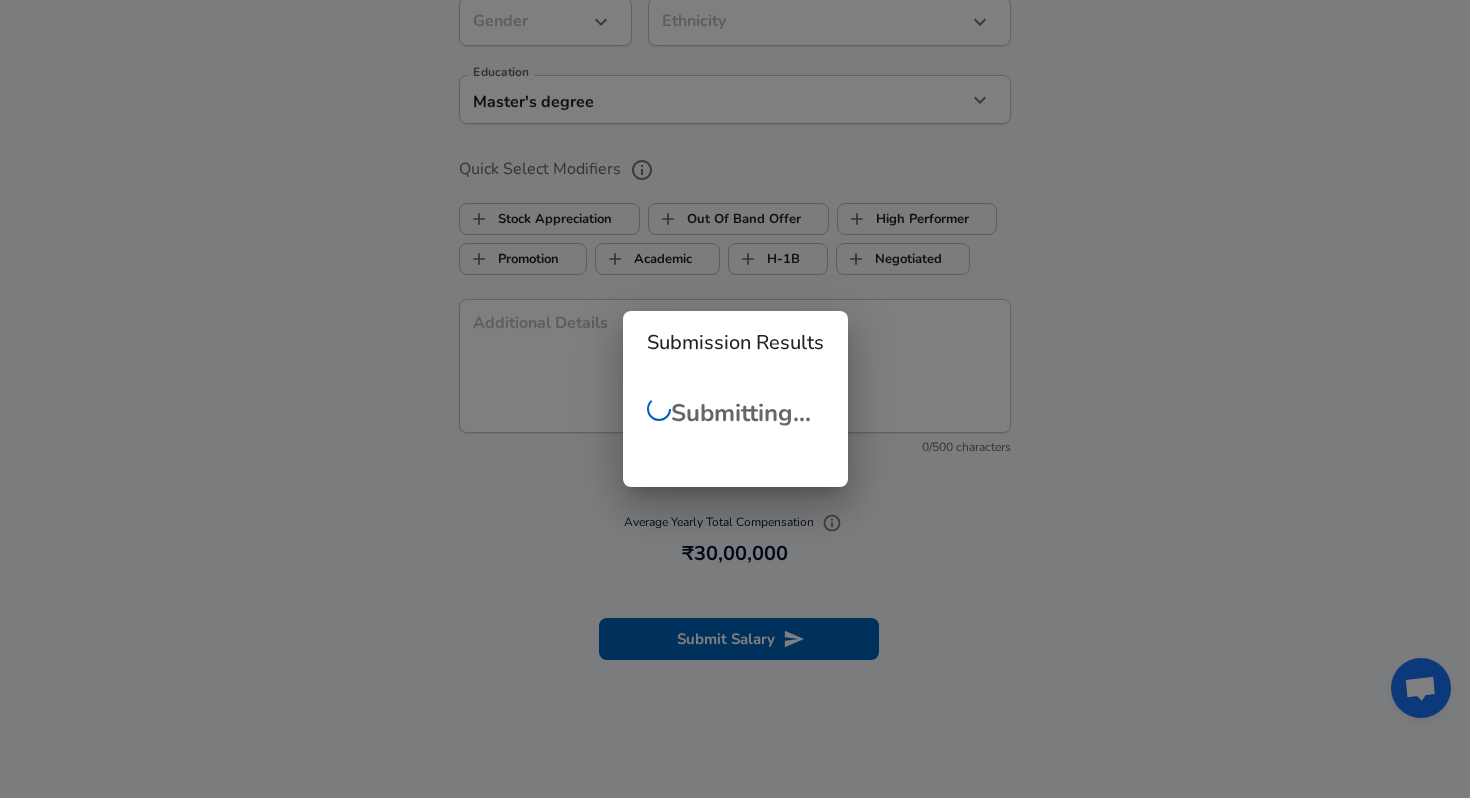 scroll, scrollTop: 420, scrollLeft: 0, axis: vertical 